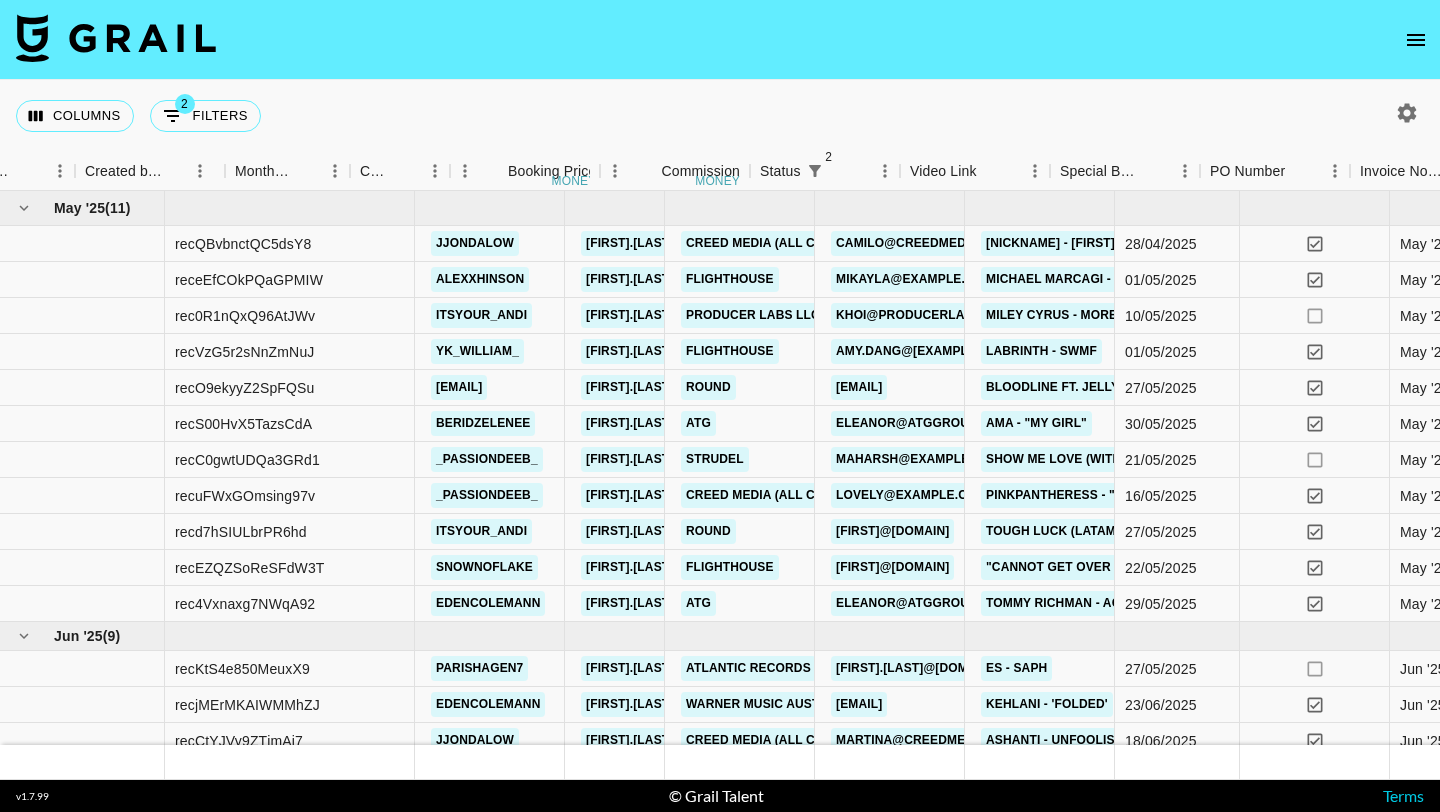 scroll, scrollTop: 0, scrollLeft: 0, axis: both 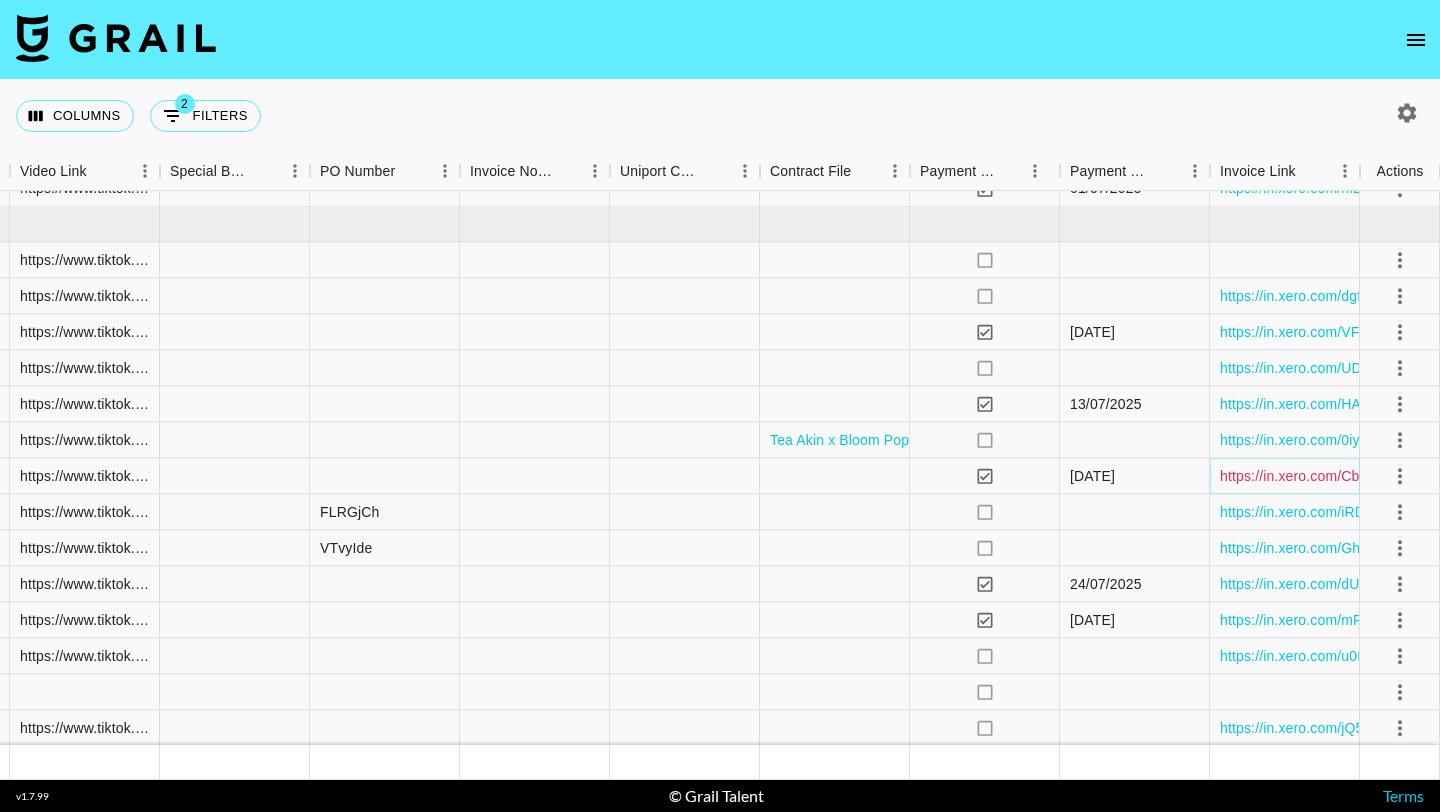 click on "https://in.xero.com/CbTCRO65HMgmR8HfyQIxVD6zyFtYa8fDAJnyUq6m" at bounding box center (1451, 476) 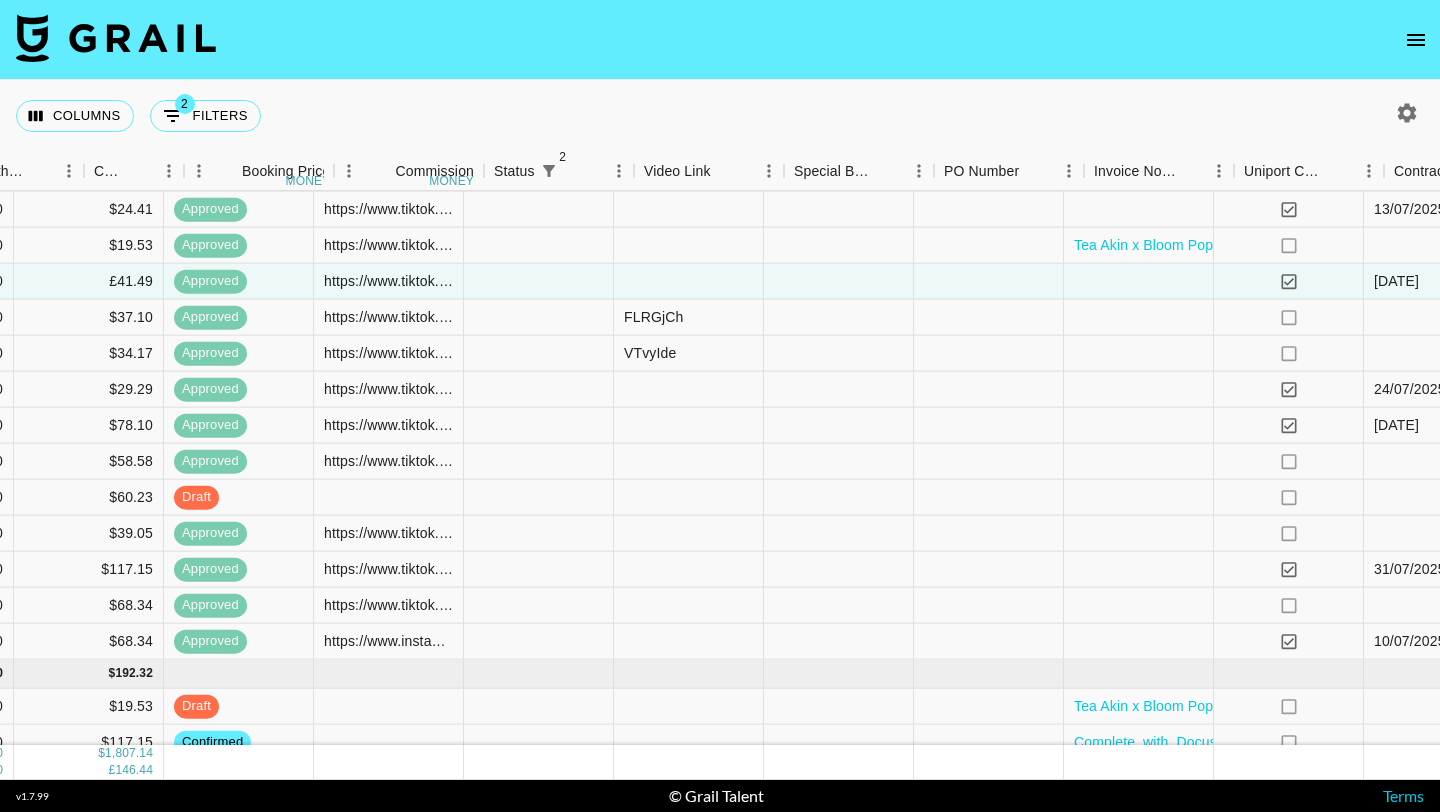 scroll, scrollTop: 963, scrollLeft: 2055, axis: both 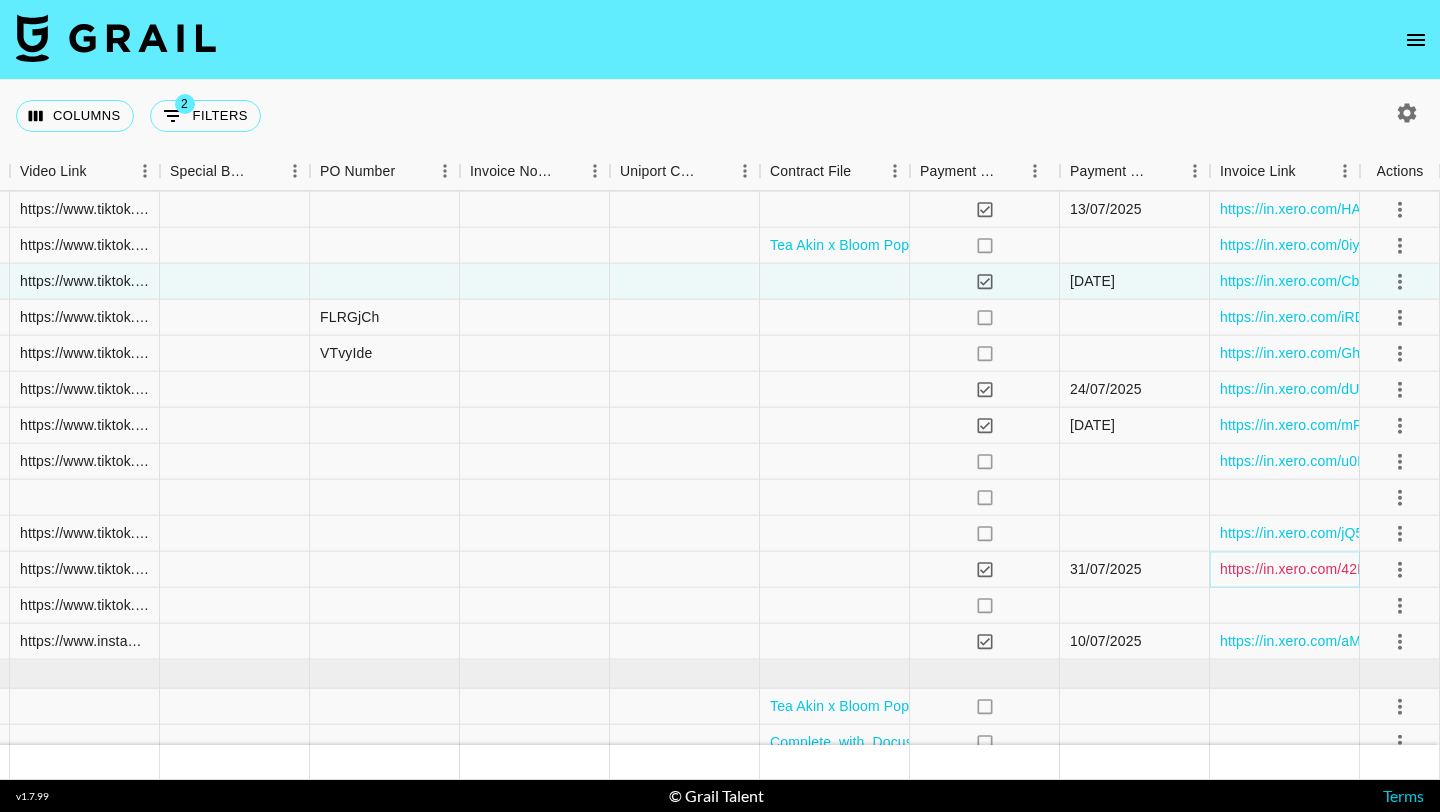 click on "https://in.xero.com/42R3gtC62EwhHWZdybVGTceKEUB81QltYeD9NmSm" at bounding box center (1455, 569) 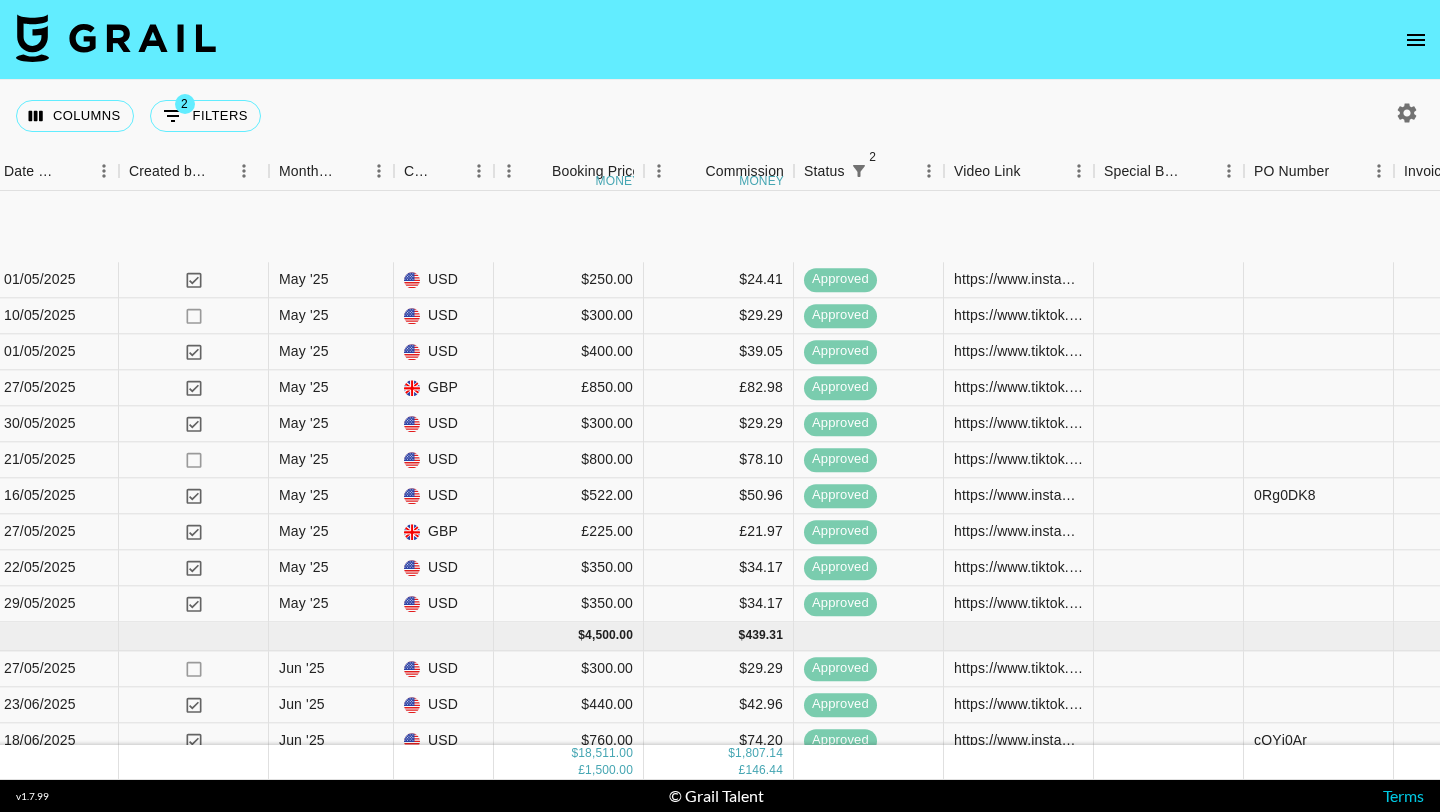 scroll, scrollTop: 1015, scrollLeft: 1121, axis: both 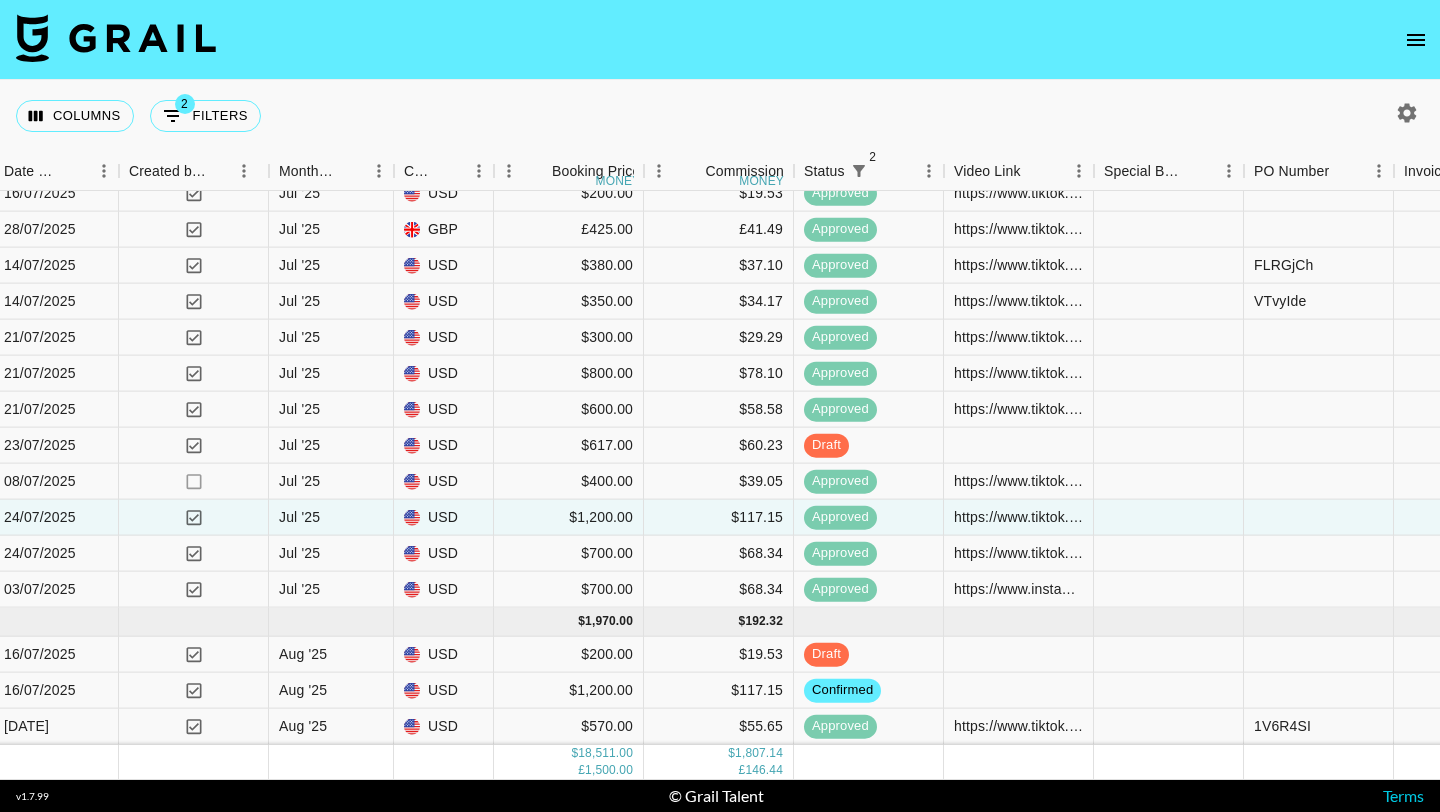 click at bounding box center (1407, 113) 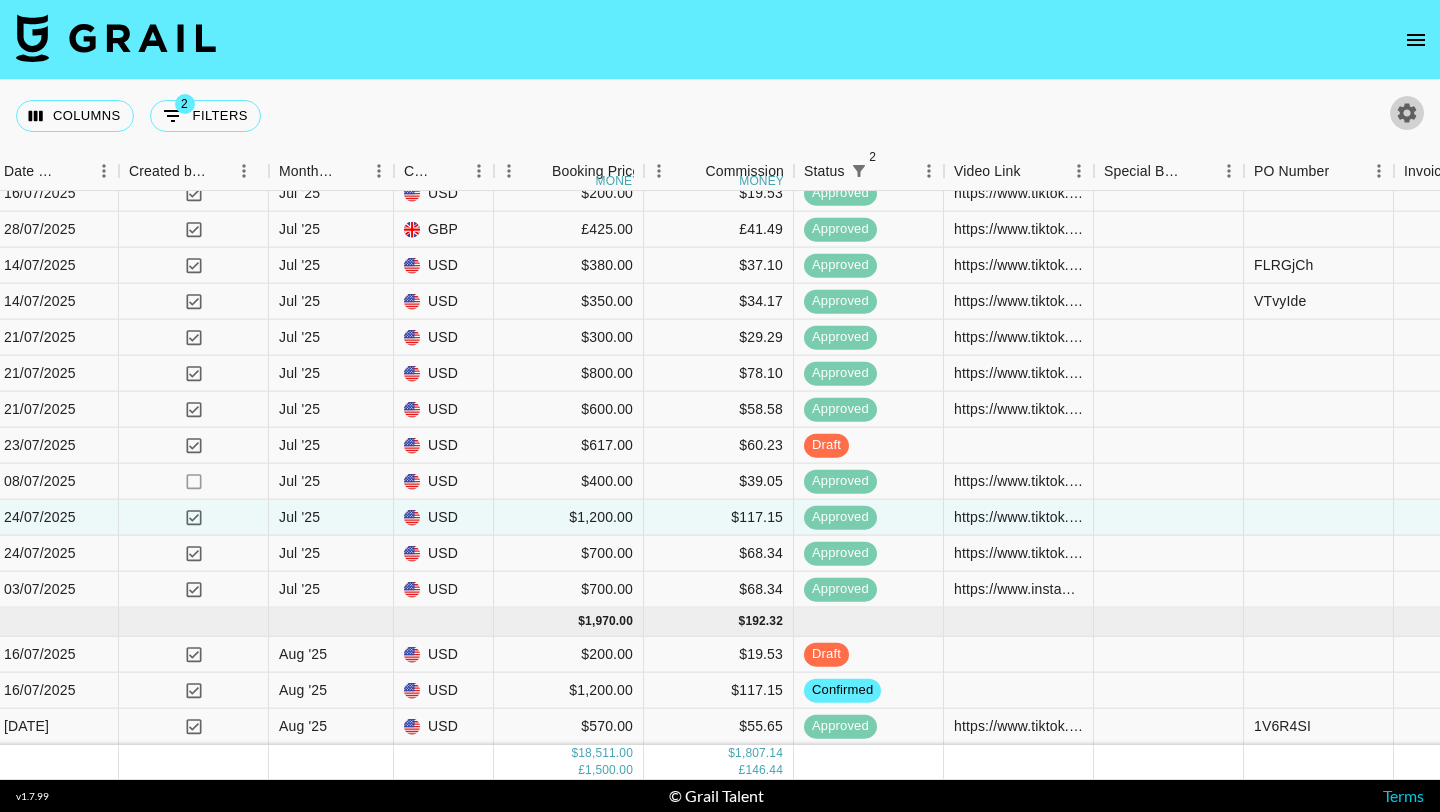click 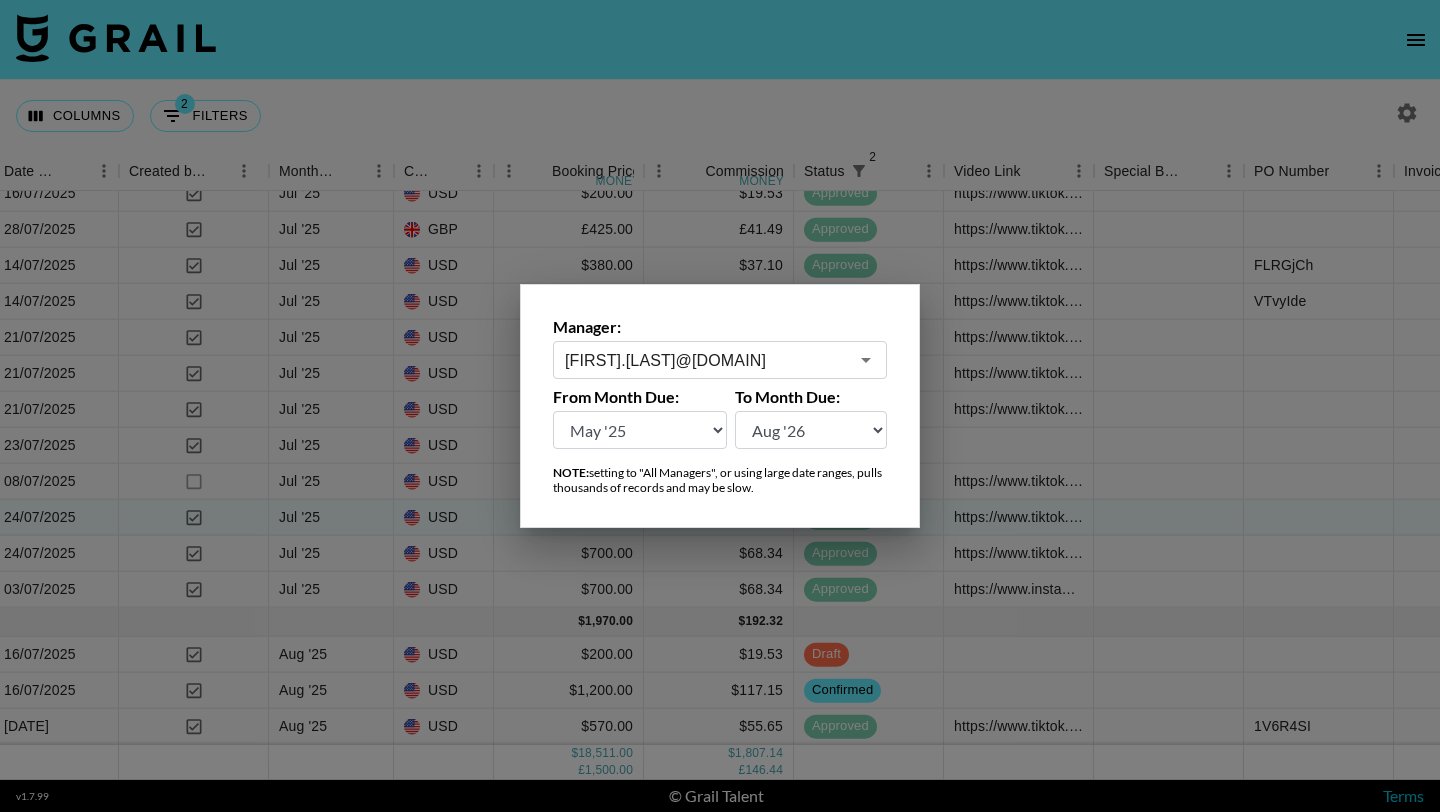 click at bounding box center (720, 406) 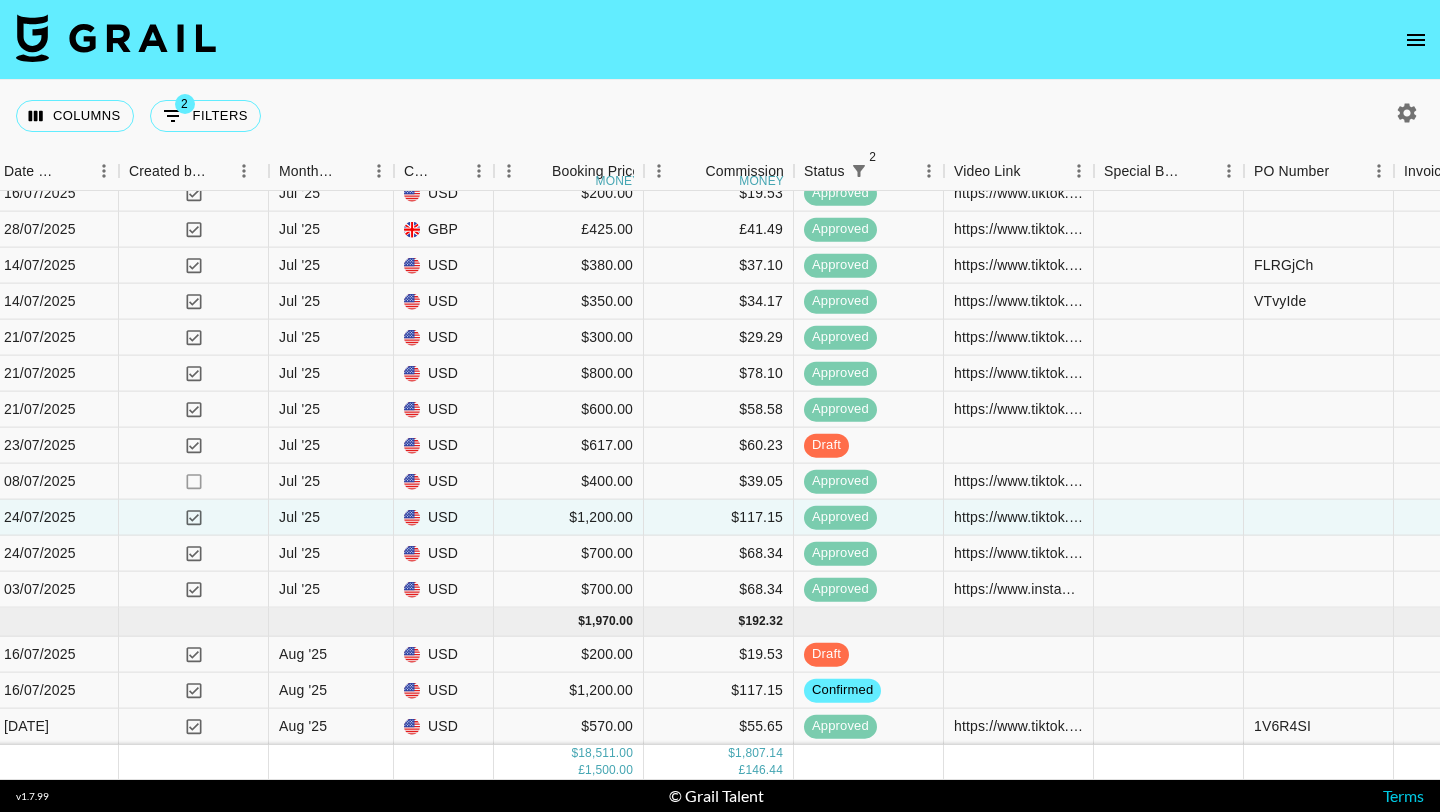 click 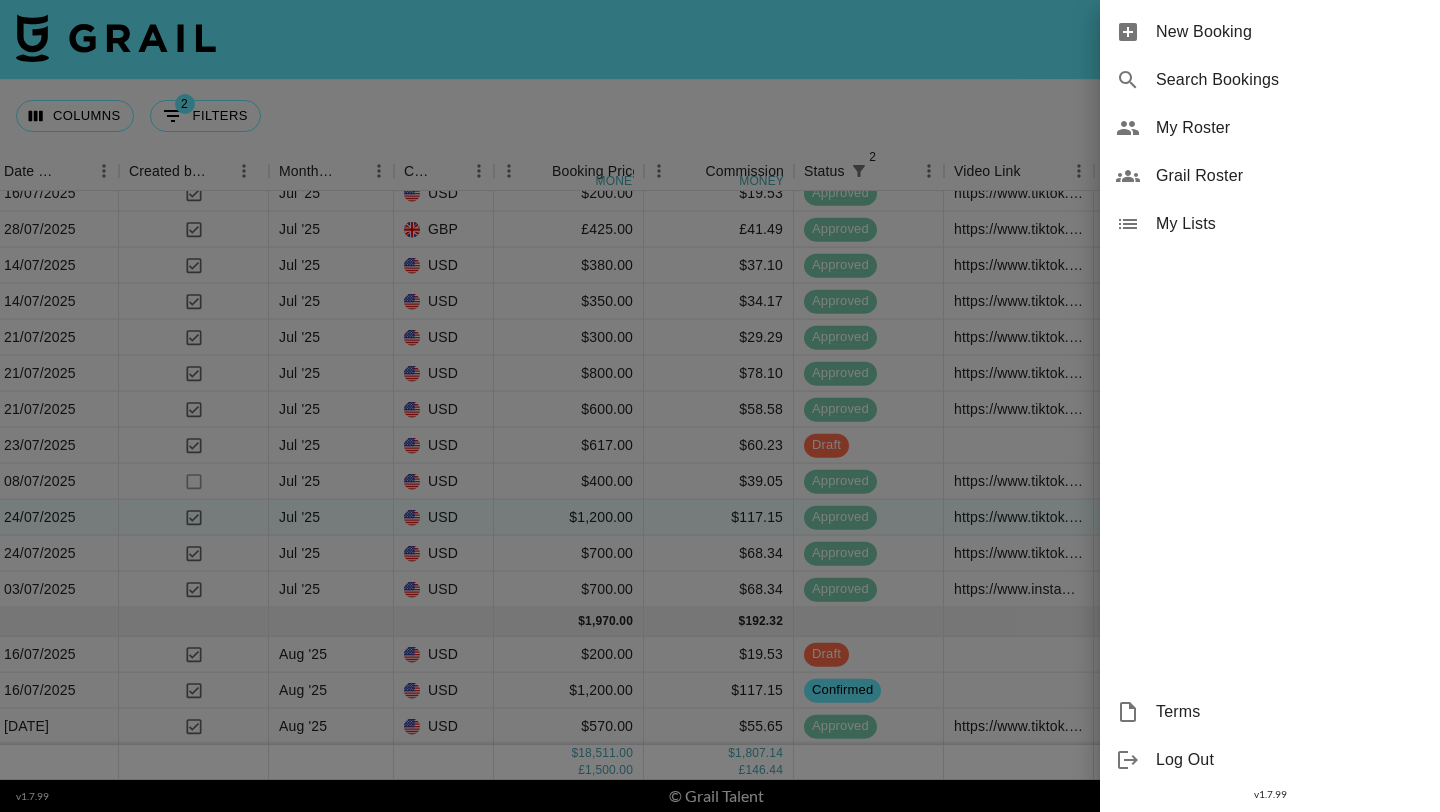 click on "New Booking" at bounding box center [1290, 32] 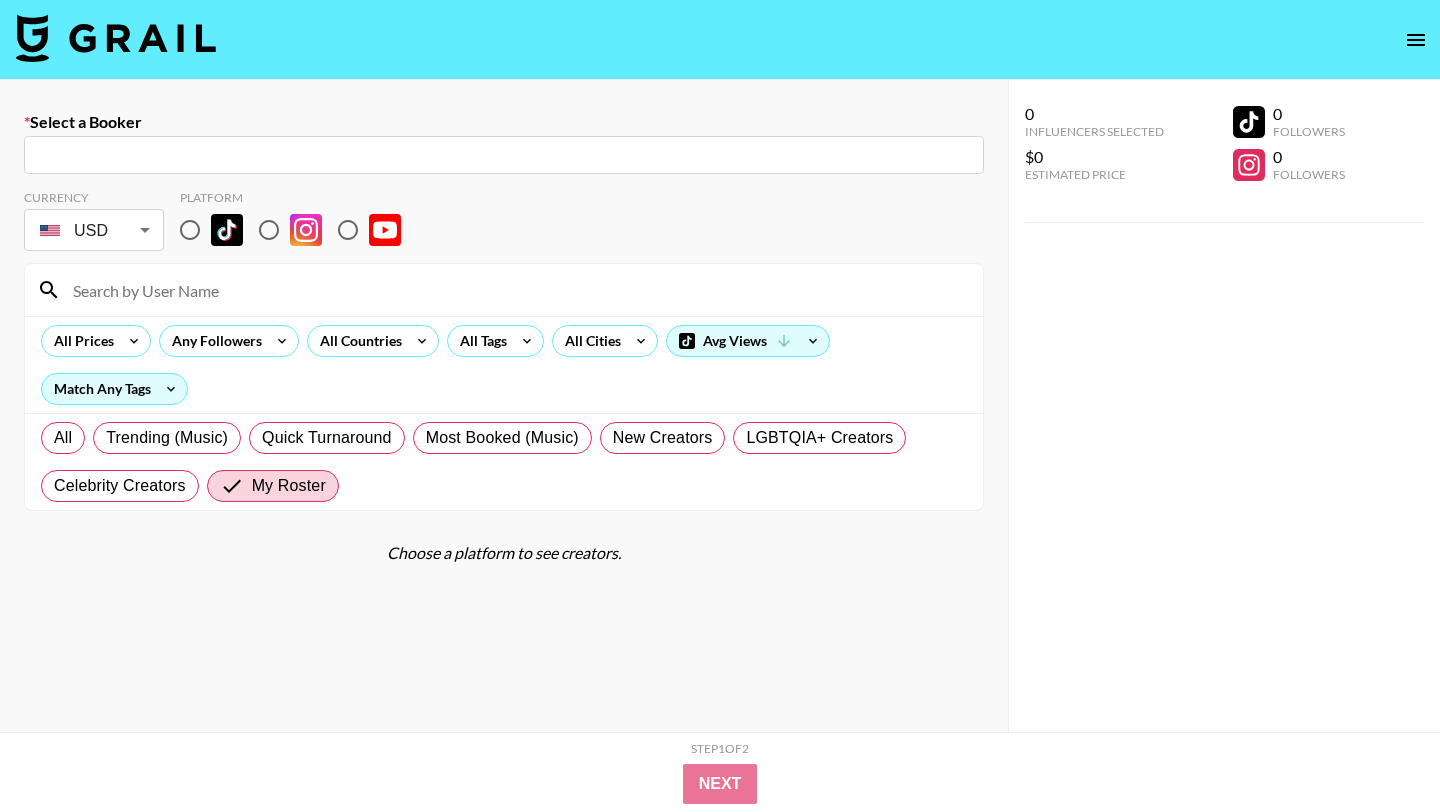 click at bounding box center [504, 155] 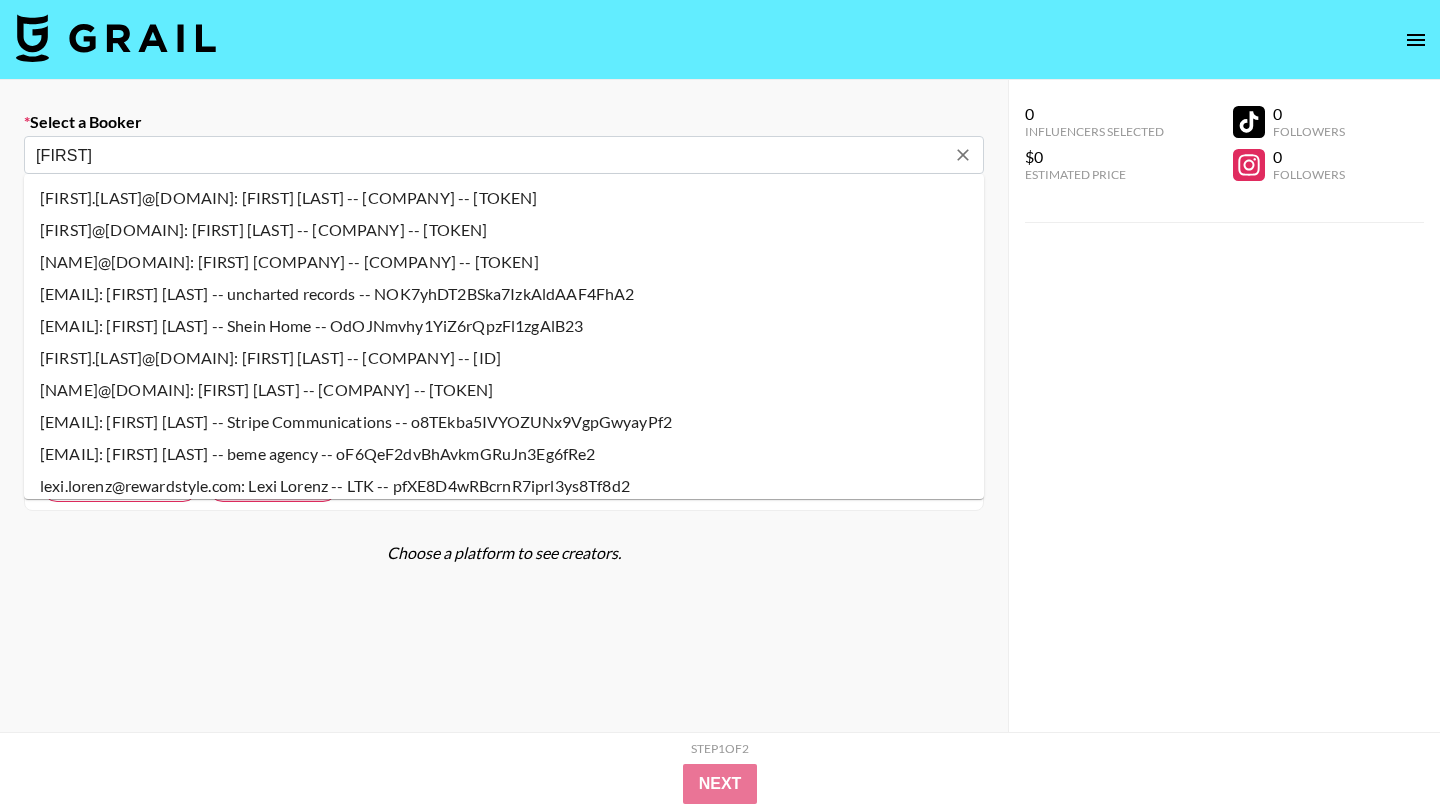 type on "[FIRST]@[DOMAIN]: [FIRST] [LAST] -- [COMPANY] -- [TOKEN]" 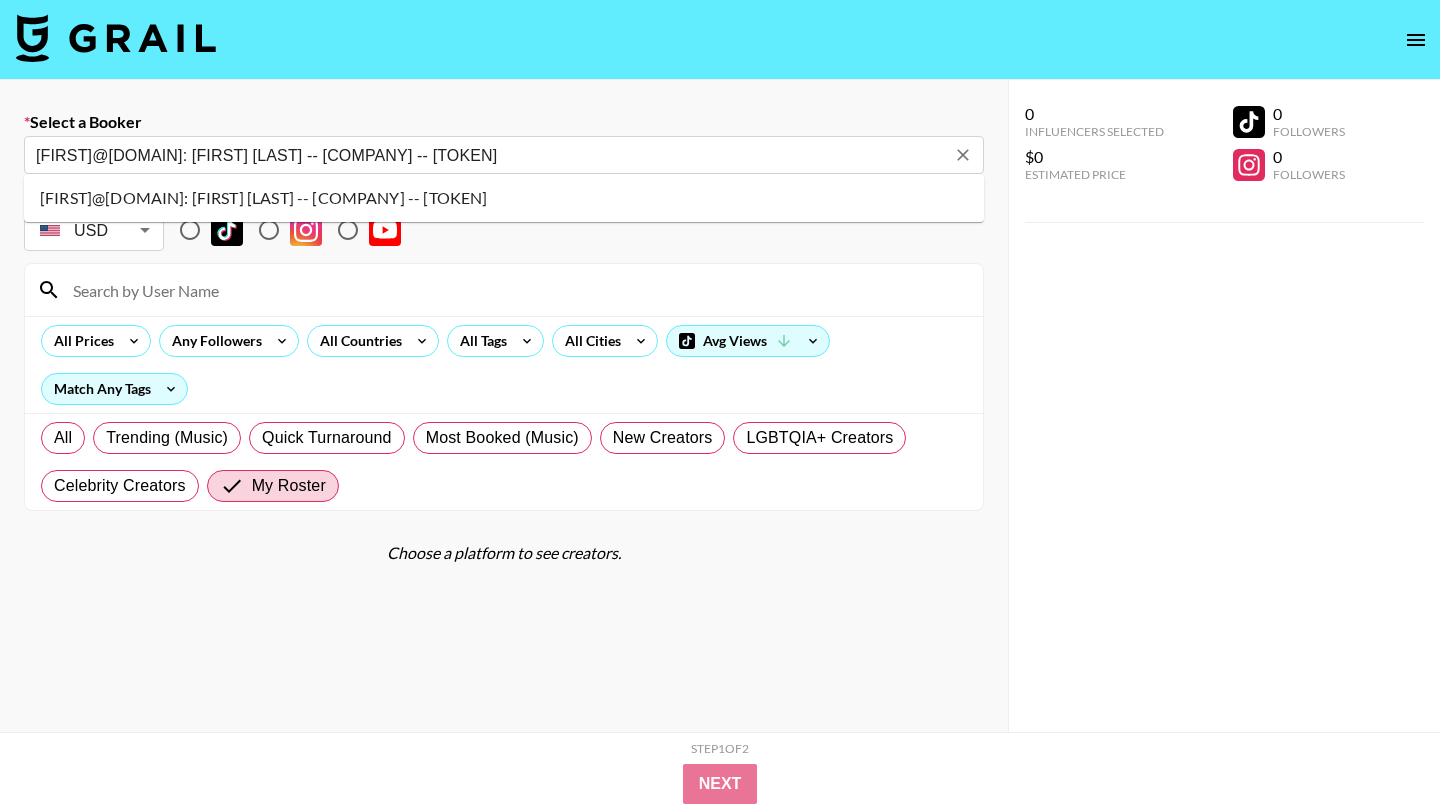 click on "[FIRST]@[DOMAIN]: [FIRST] [LAST] -- [COMPANY] -- [TOKEN]" at bounding box center [504, 198] 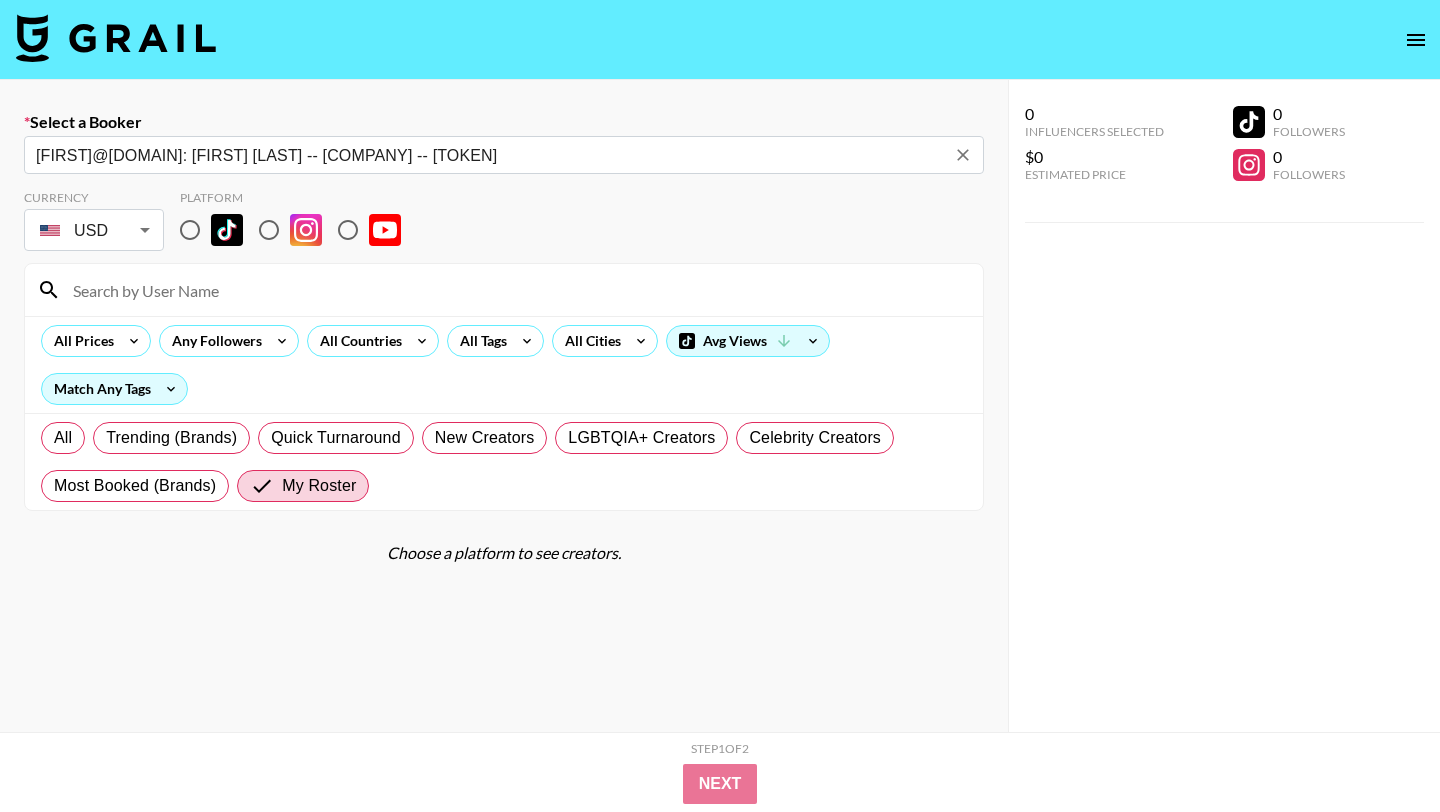 click at bounding box center (190, 230) 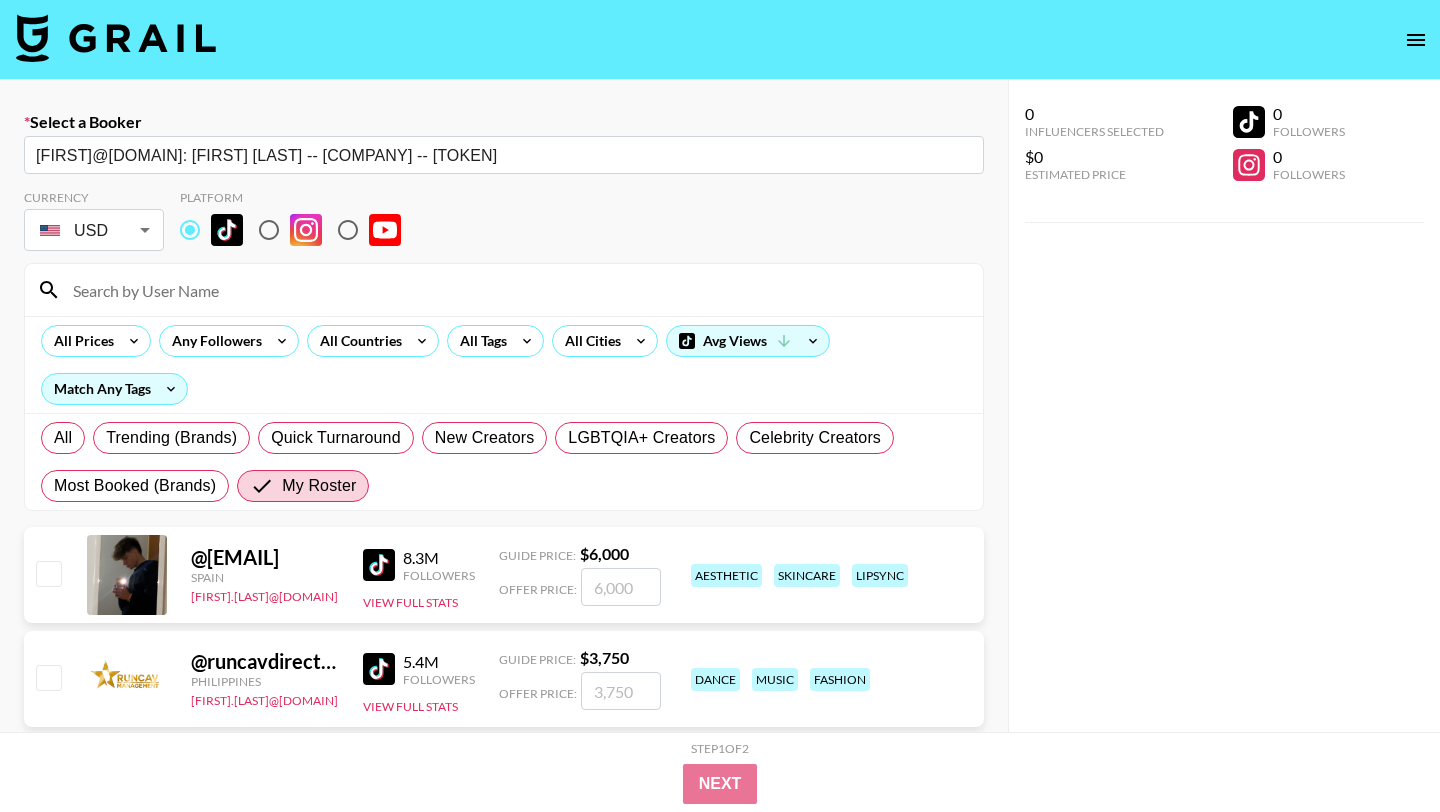 click at bounding box center [516, 290] 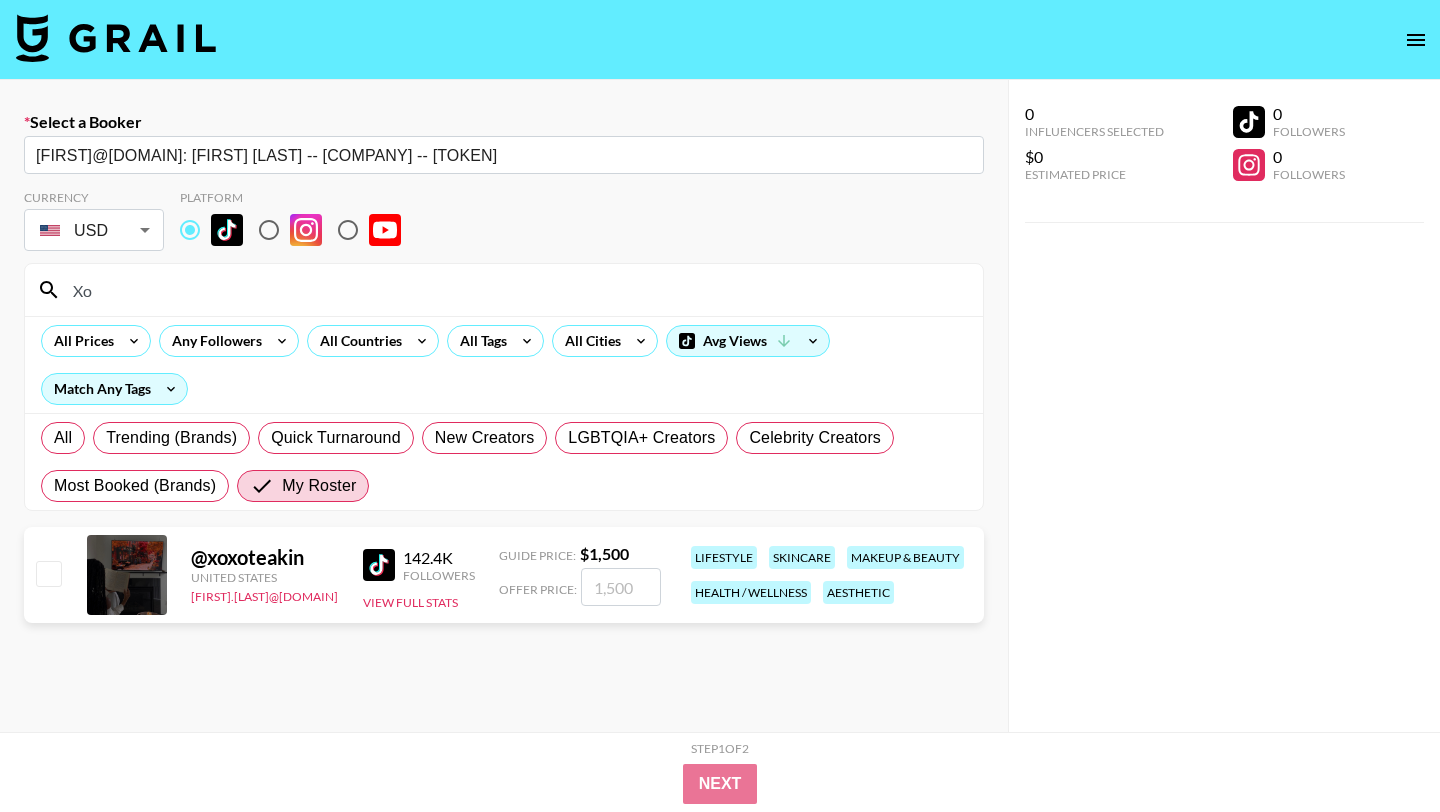 type on "X" 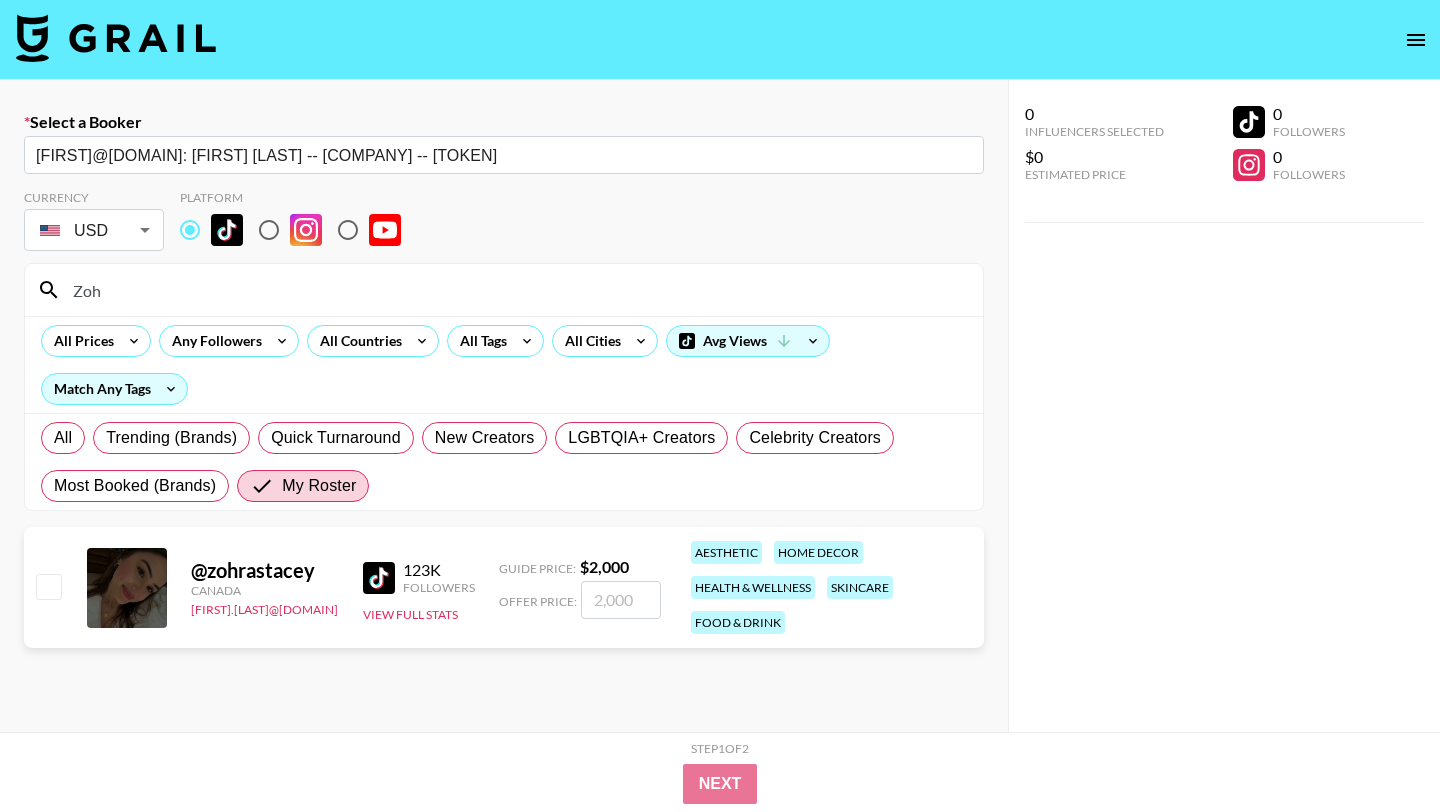 type on "zohra" 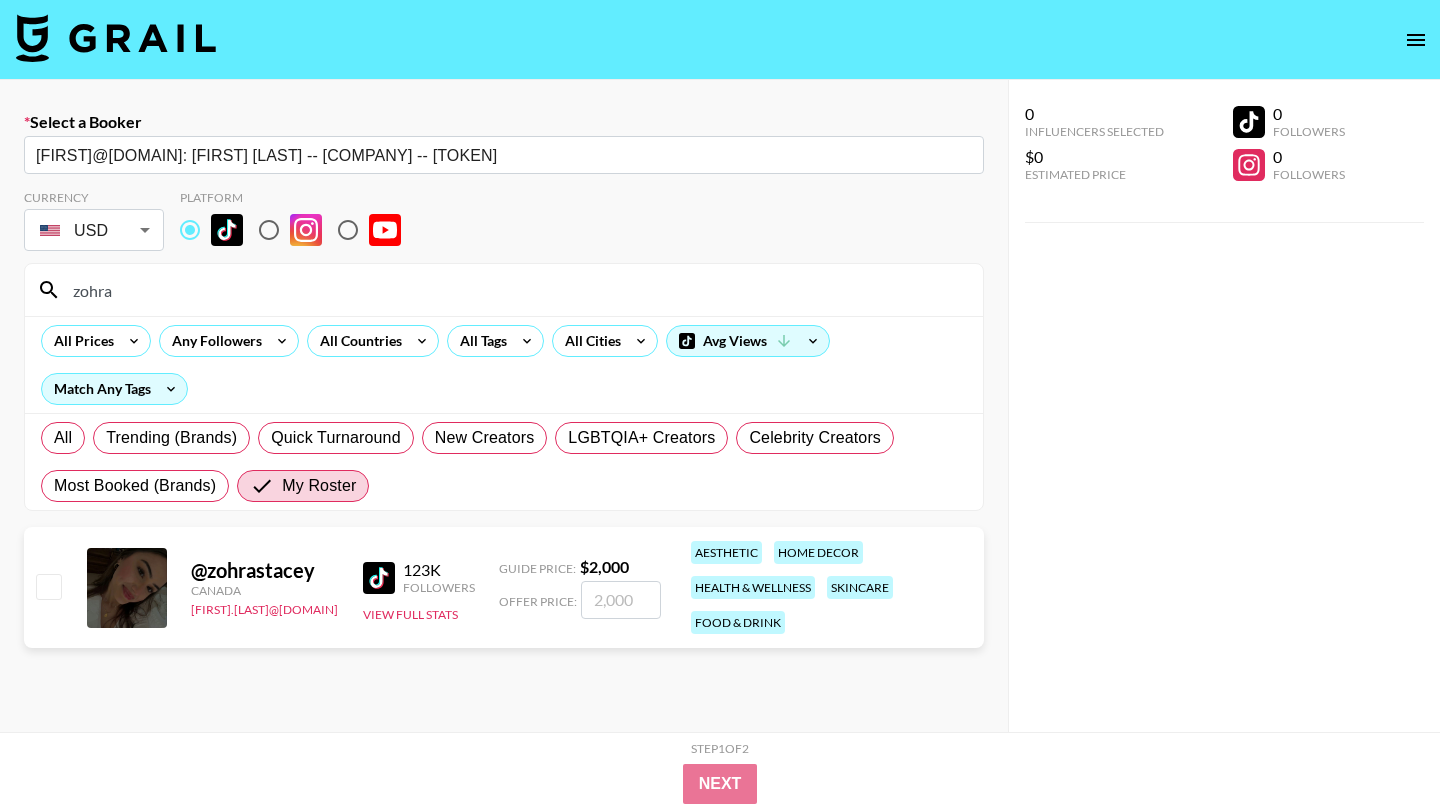 click at bounding box center [48, 586] 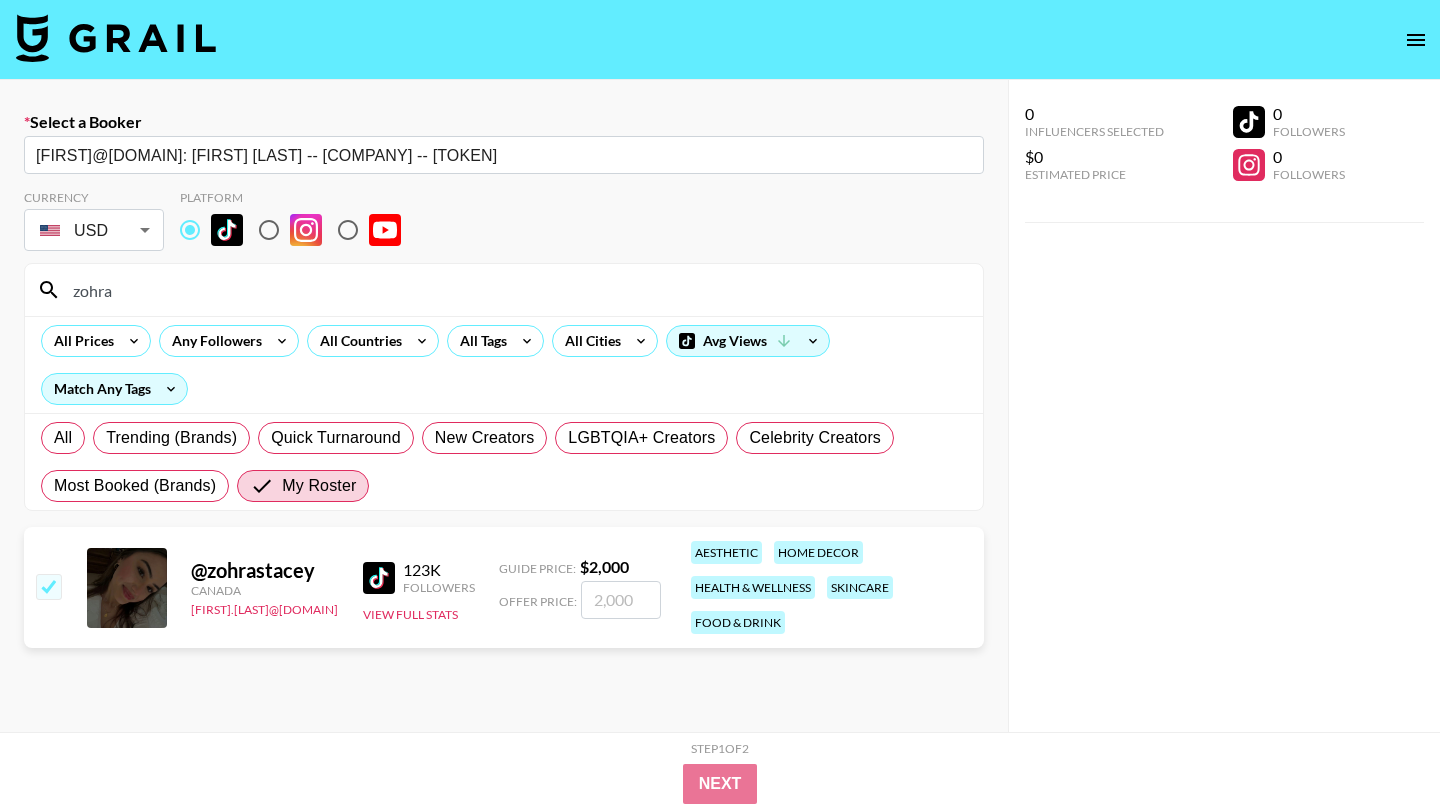 checkbox on "true" 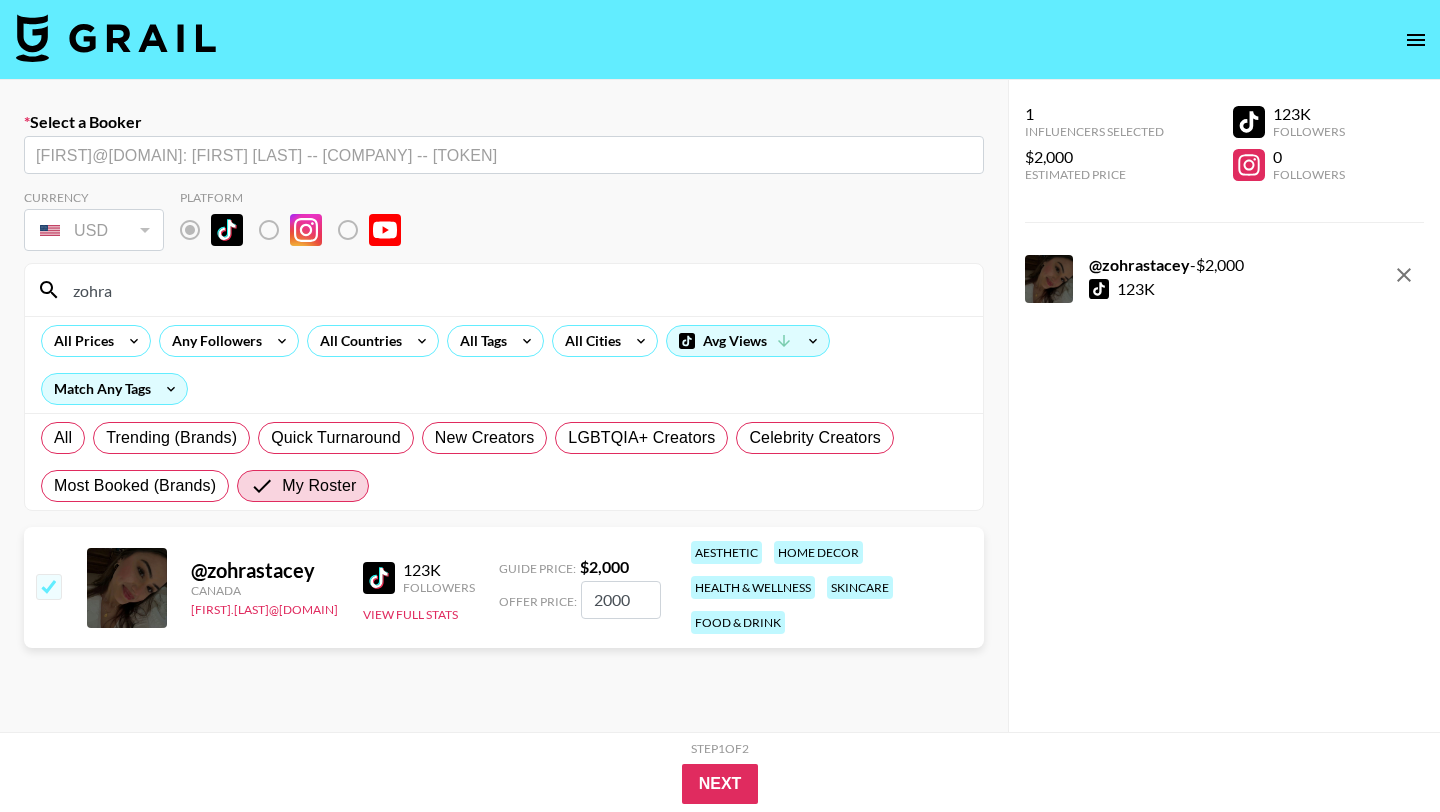 click on "2000" at bounding box center (621, 600) 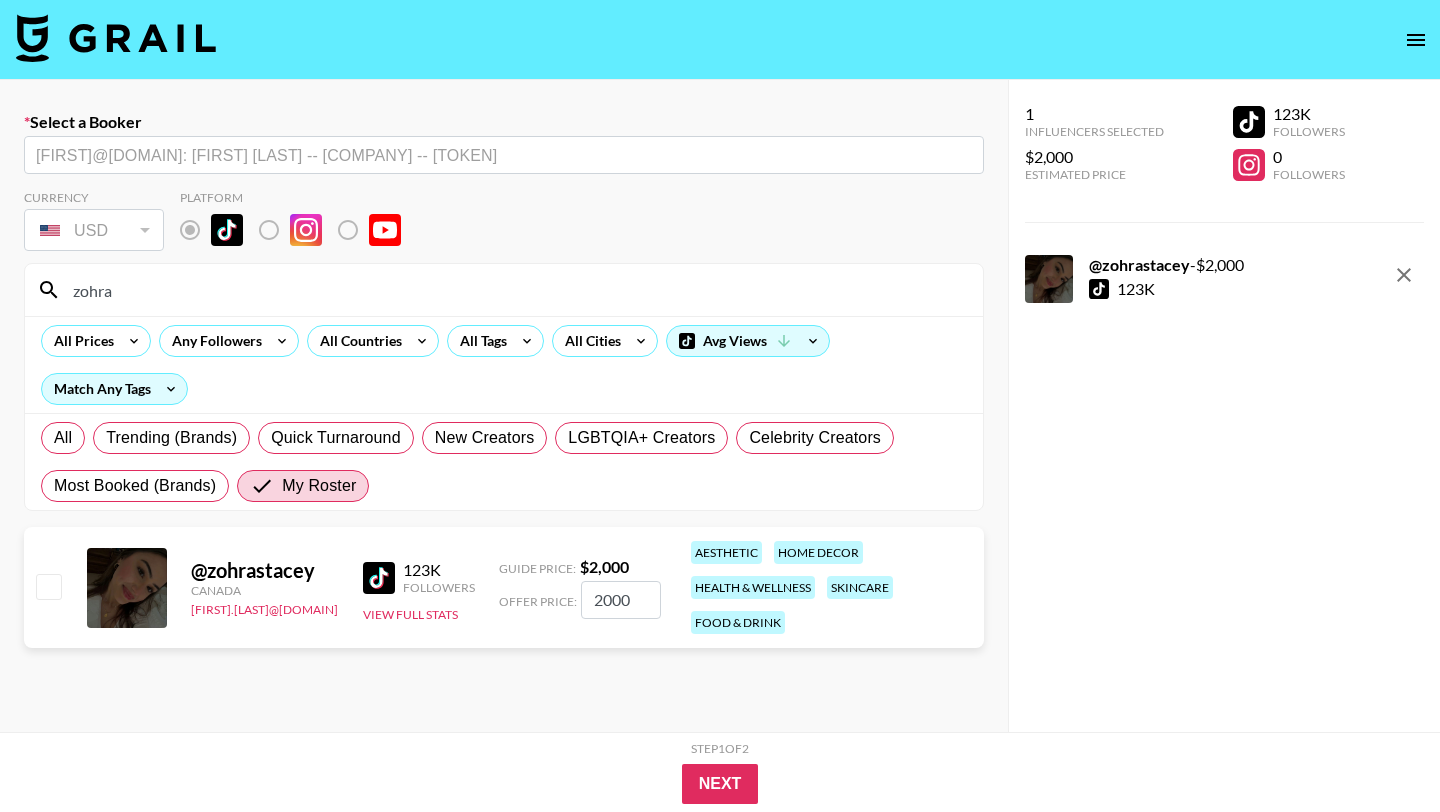 checkbox on "false" 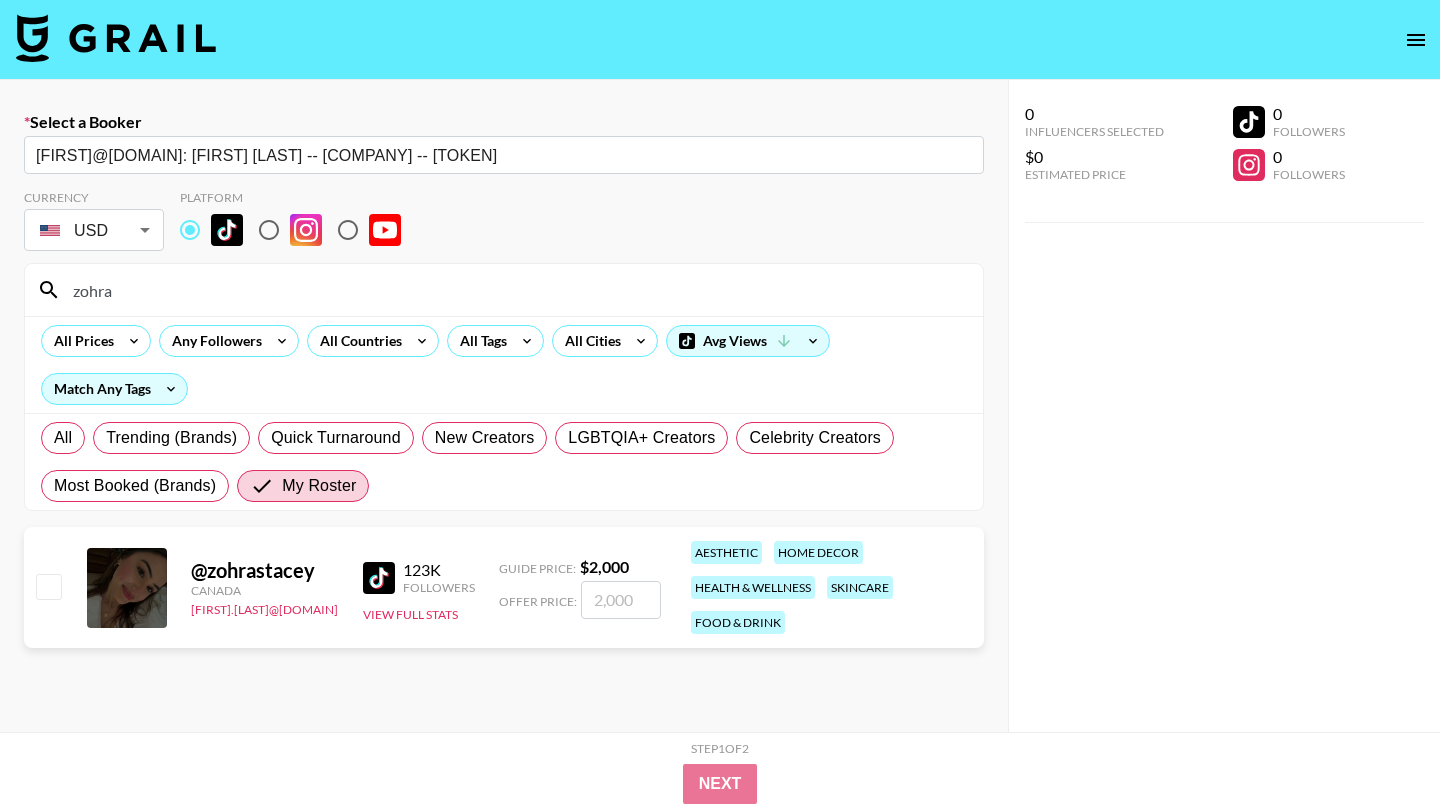 checkbox on "true" 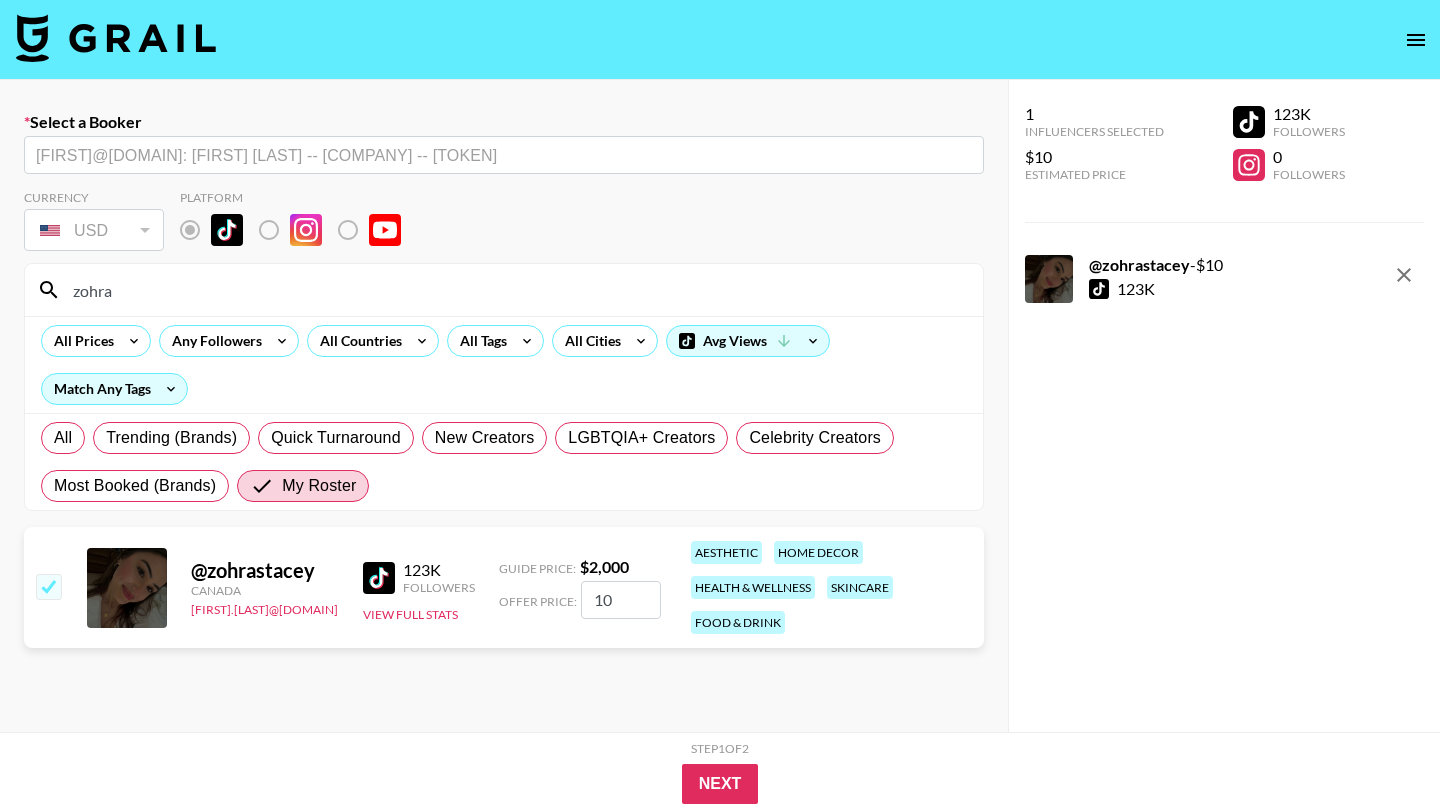type on "10" 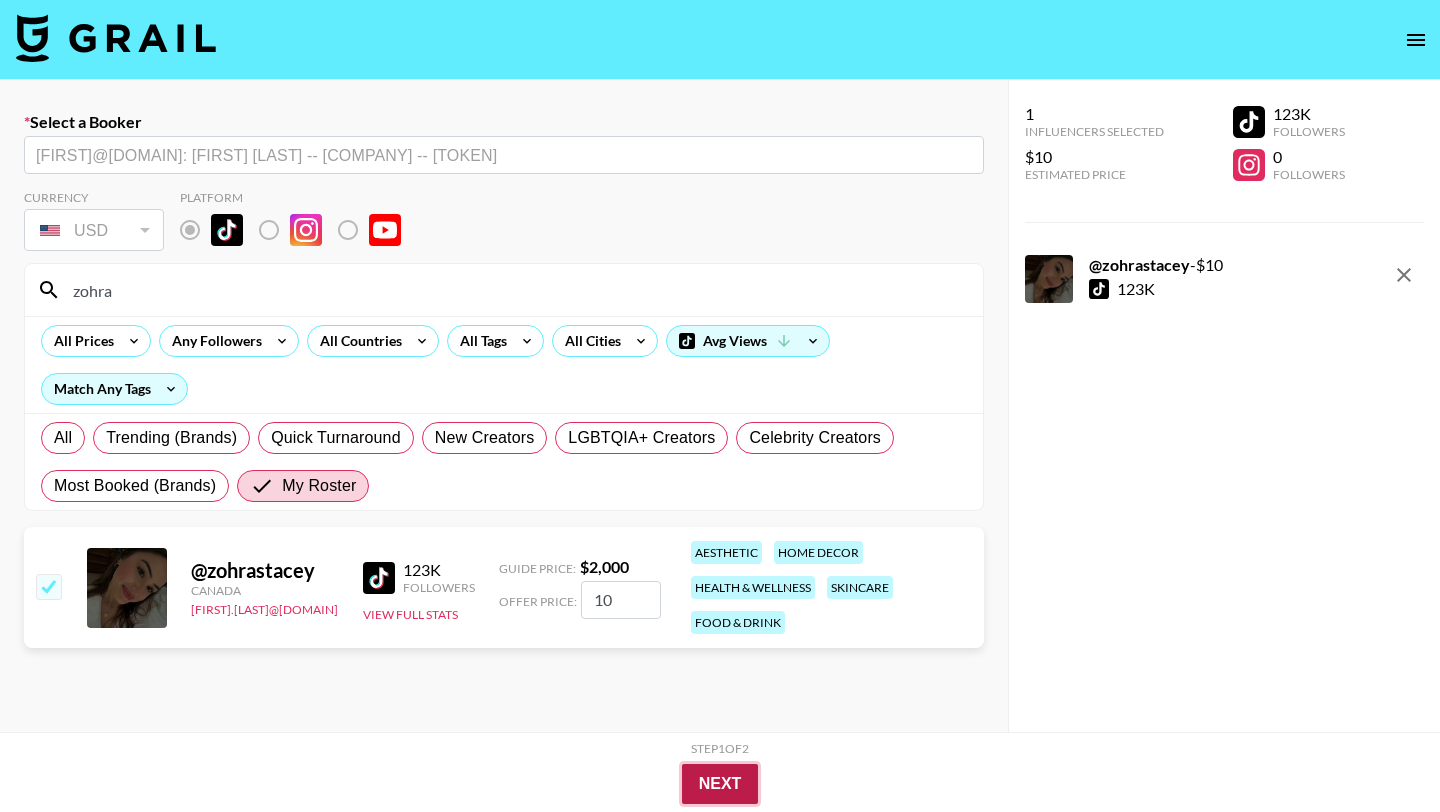click on "Next" at bounding box center (720, 784) 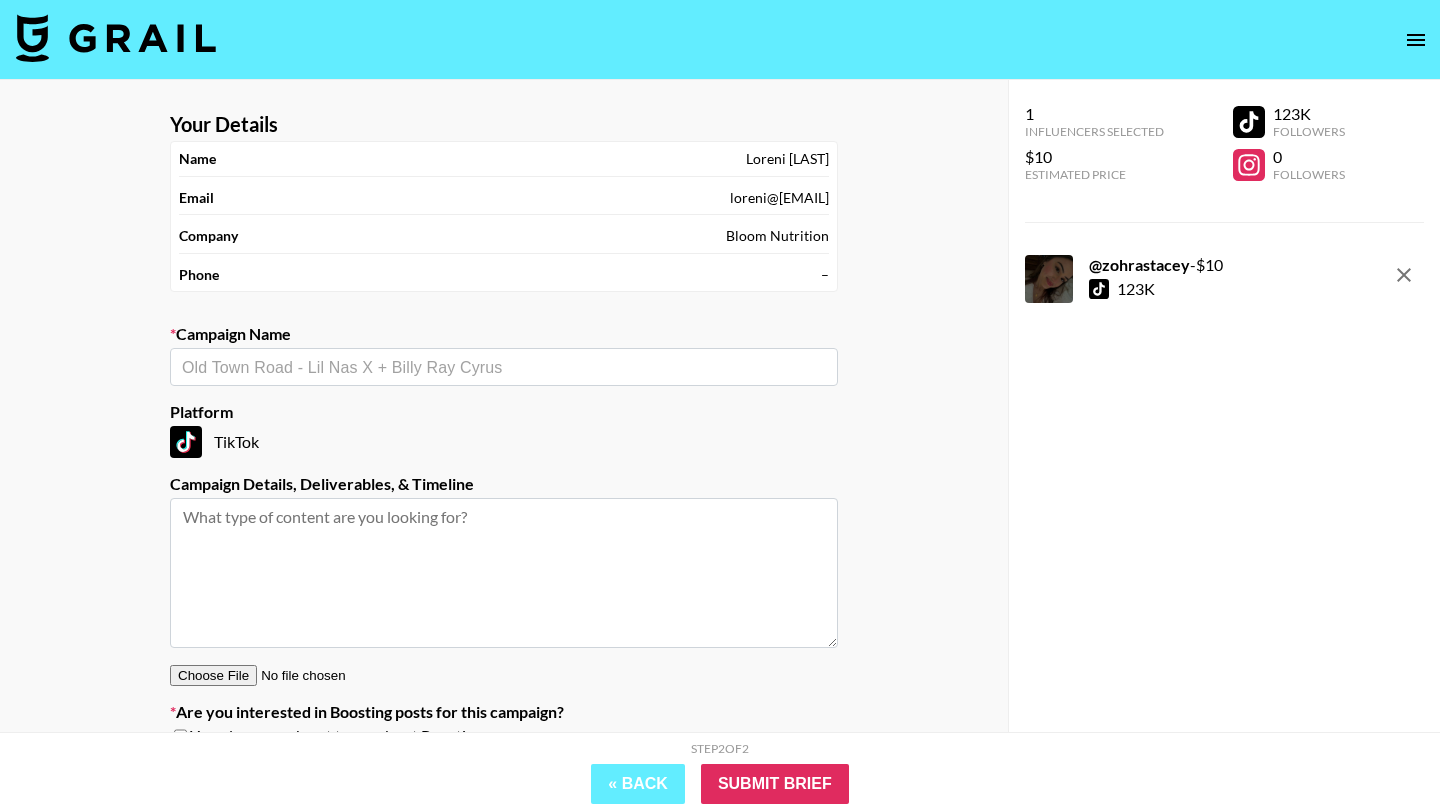click on "​" at bounding box center (504, 367) 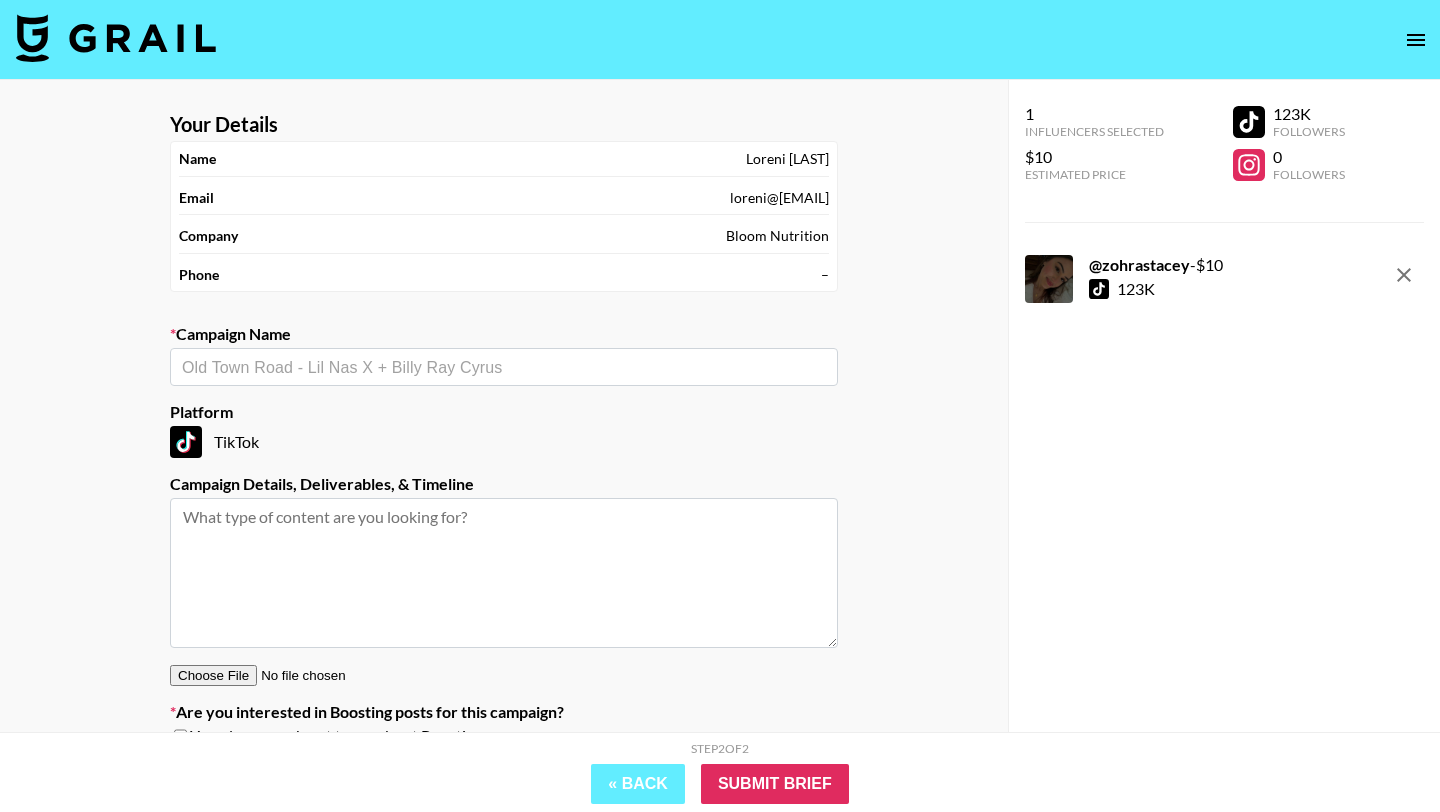 click at bounding box center [504, 367] 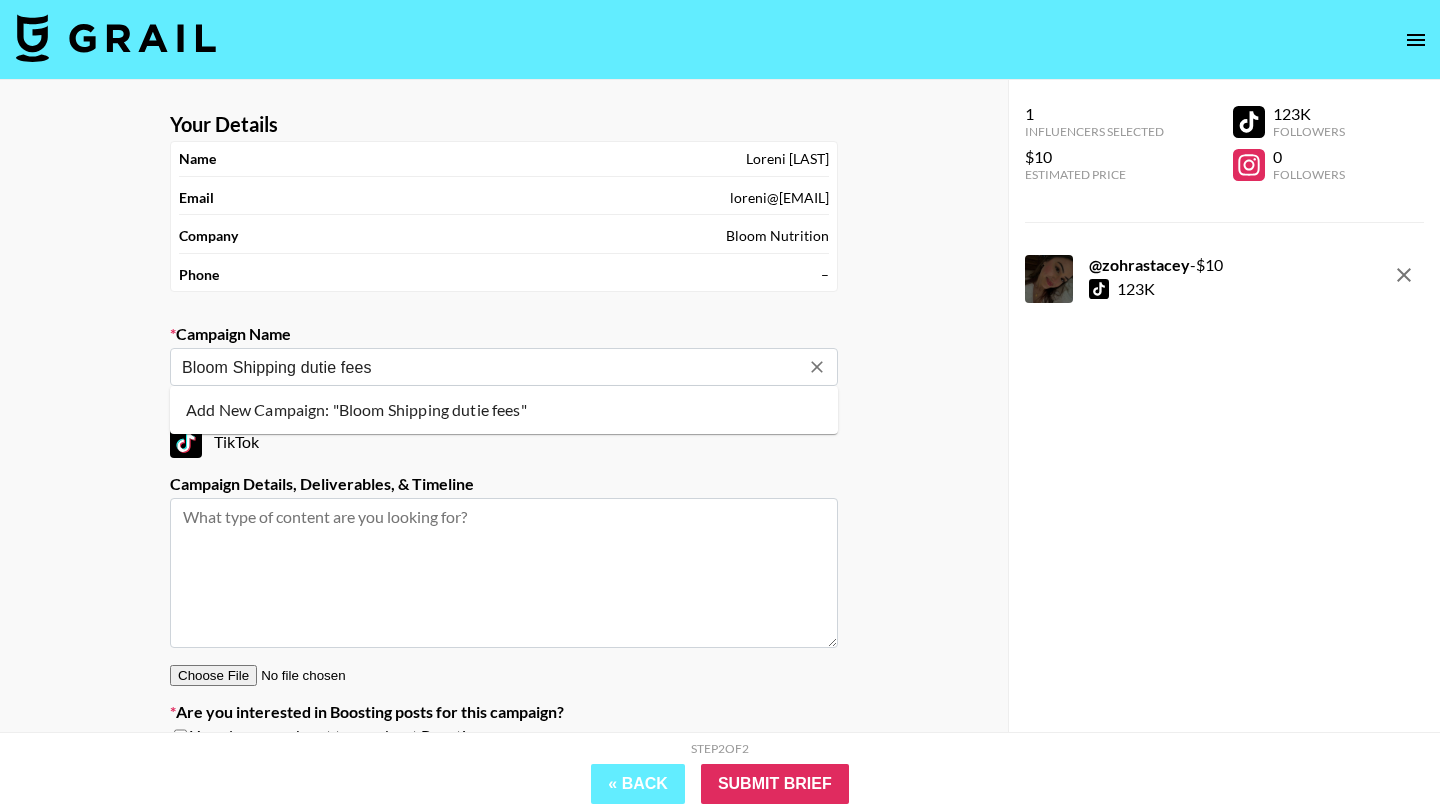 click on "Bloom Shipping dutie fees" at bounding box center [490, 367] 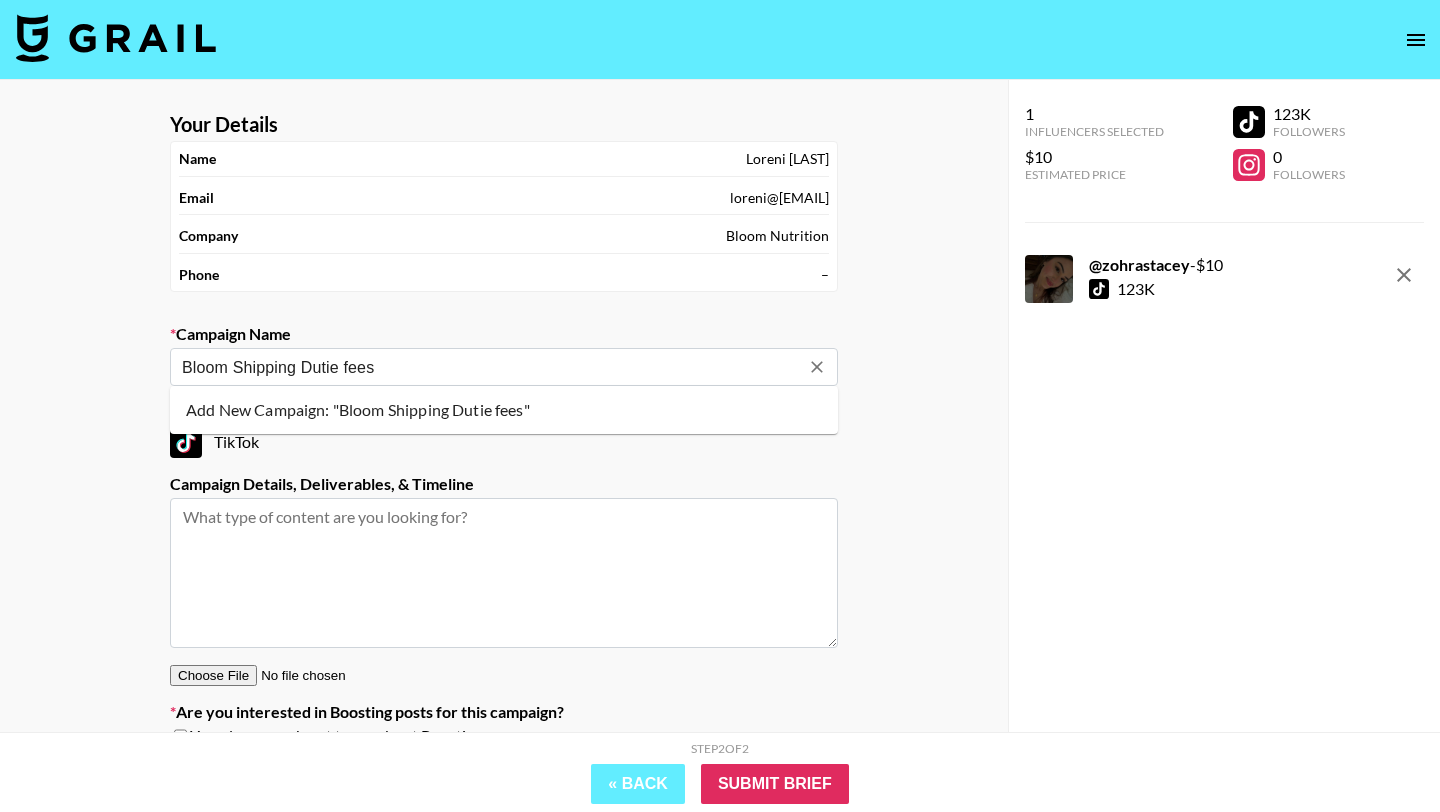 click on "Bloom Shipping Dutie fees" at bounding box center (490, 367) 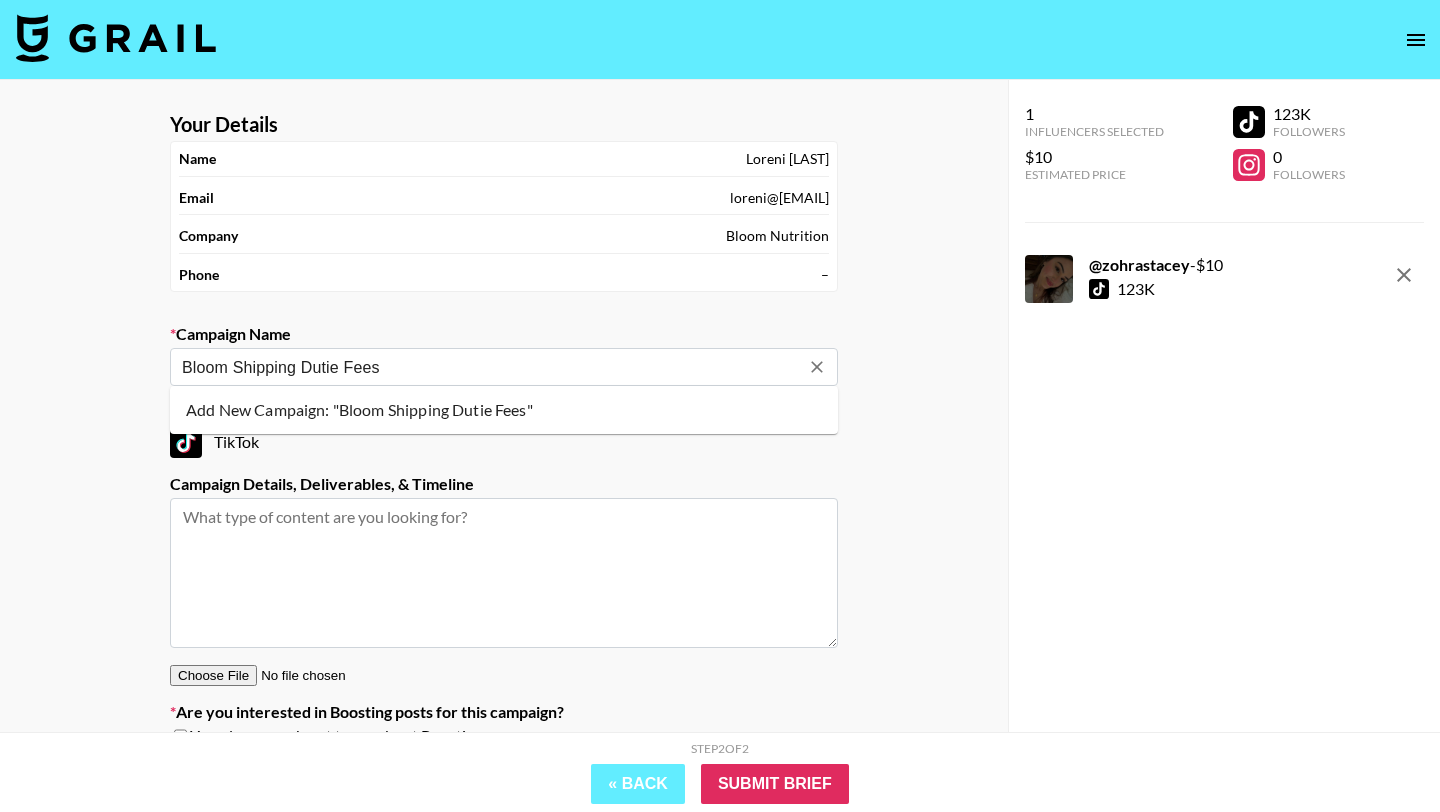 click on "Add New Campaign: "Bloom Shipping Dutie Fees"" at bounding box center (504, 410) 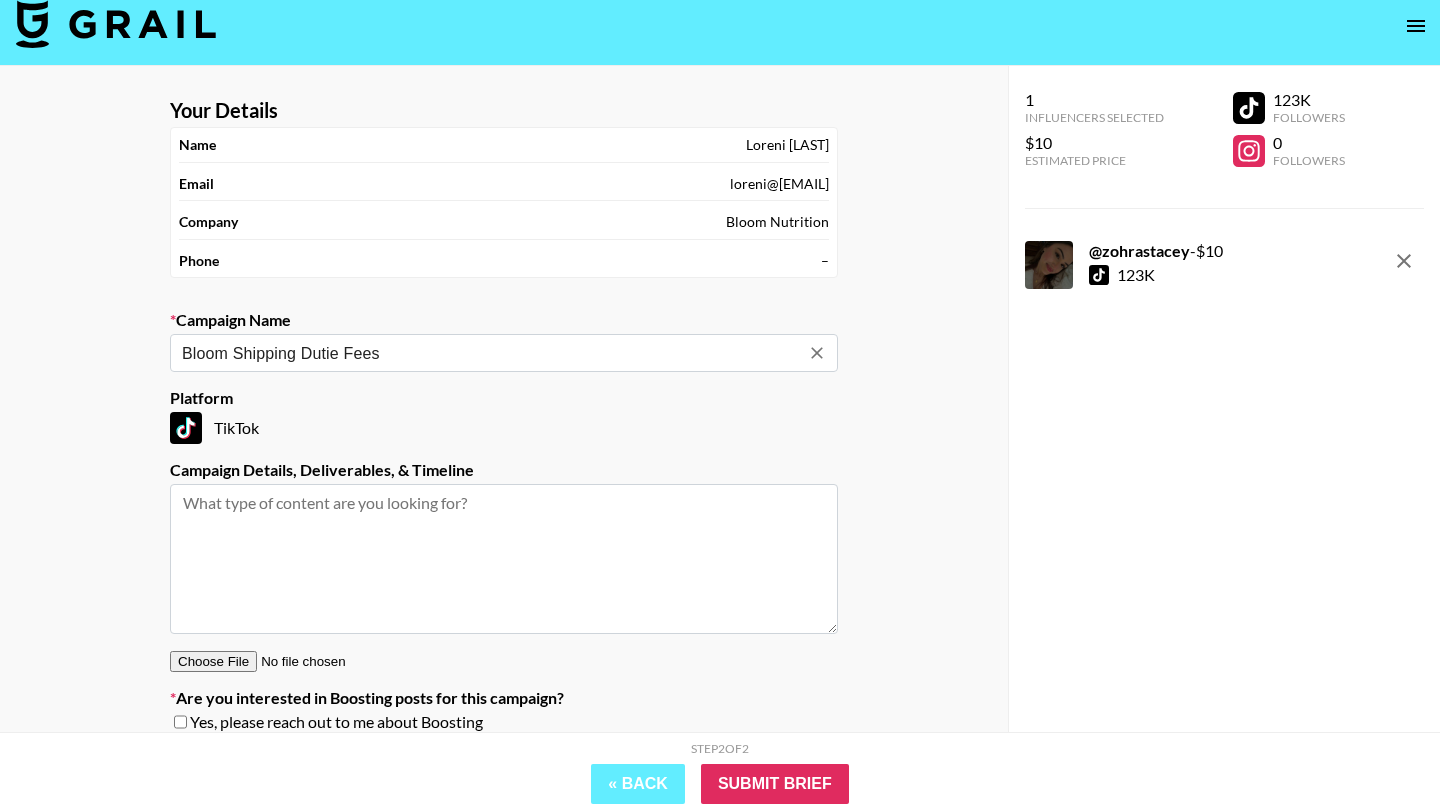 scroll, scrollTop: 13, scrollLeft: 0, axis: vertical 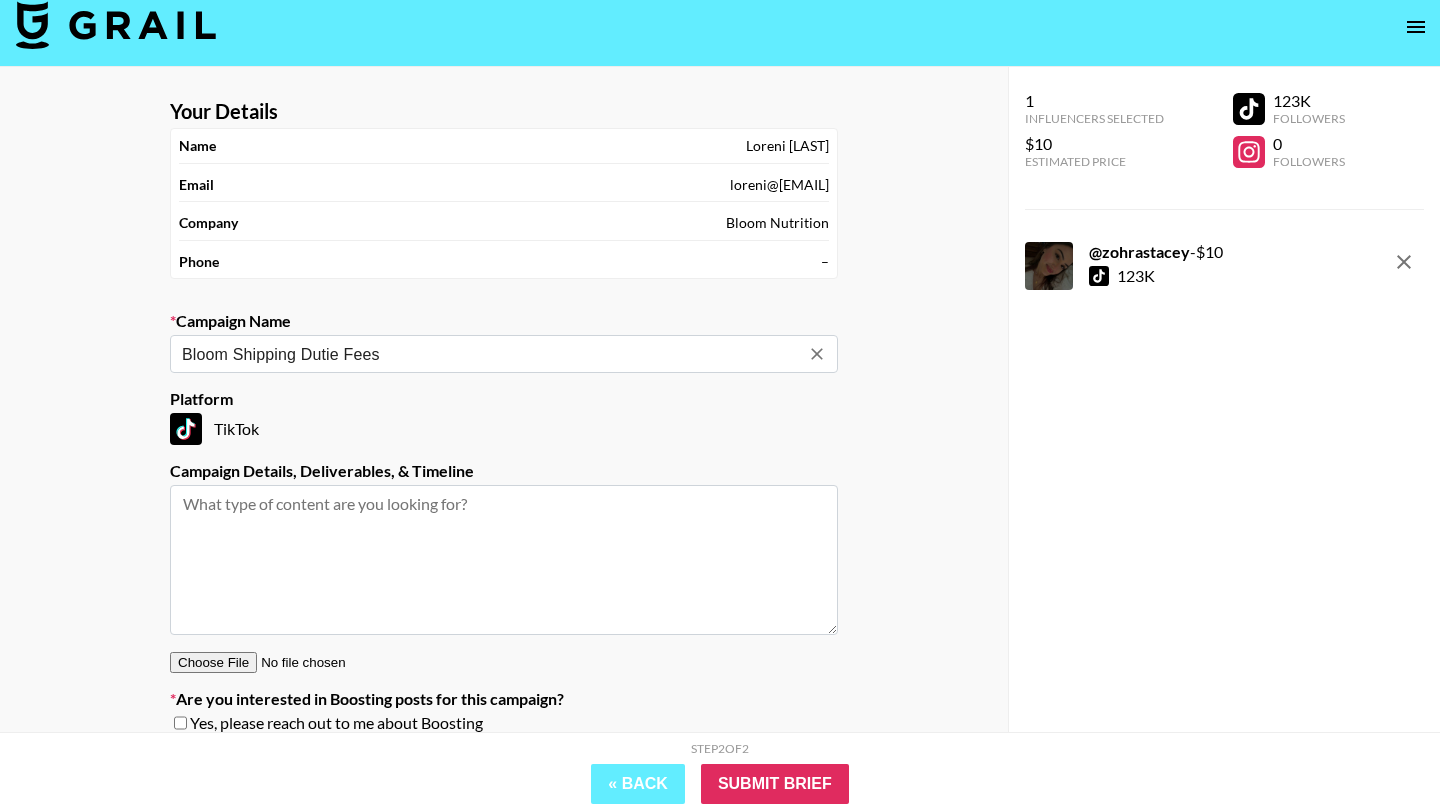 type on "Bloom Shipping Dutie Fees" 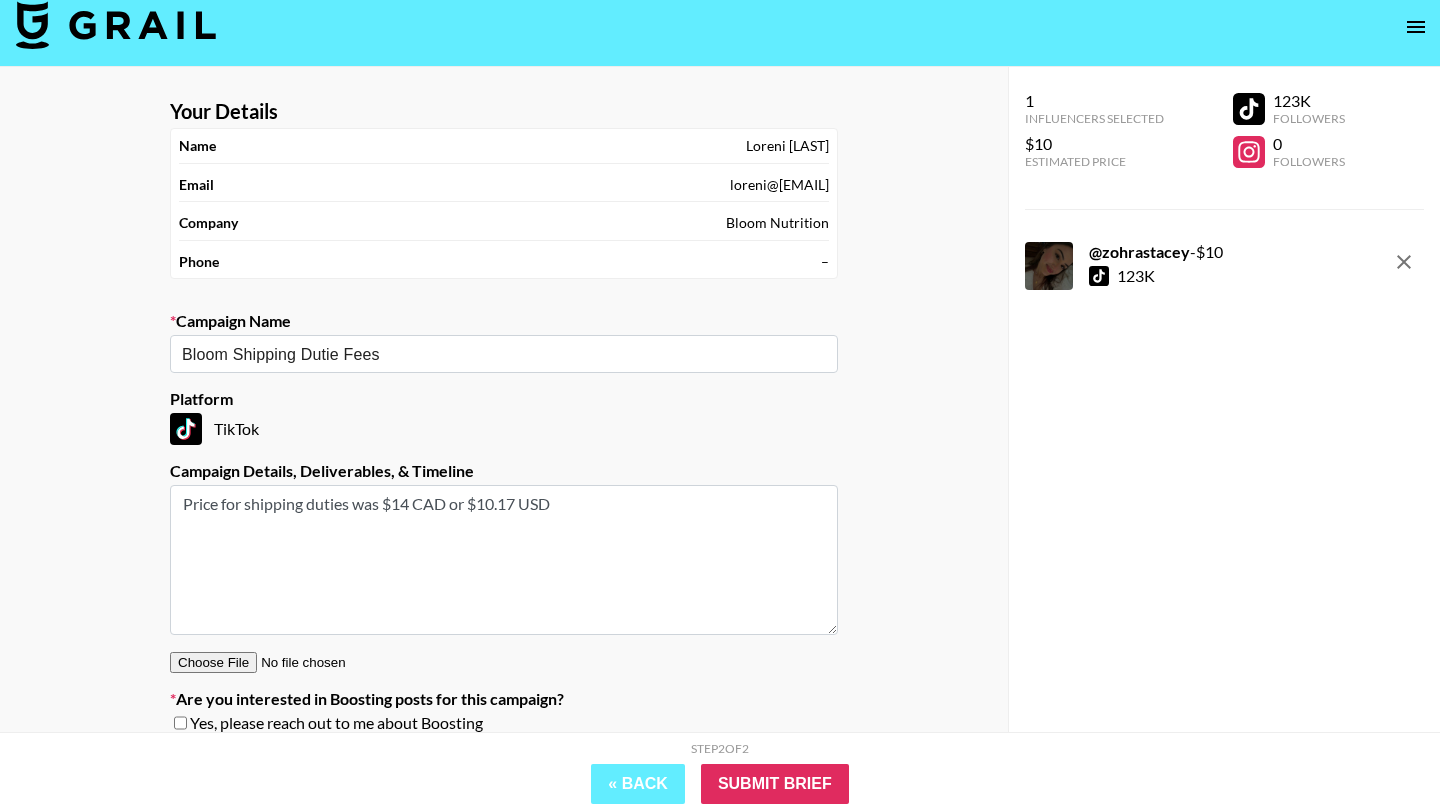 click on "Price for shipping duties was $14 CAD or $10.17 USD" at bounding box center (504, 560) 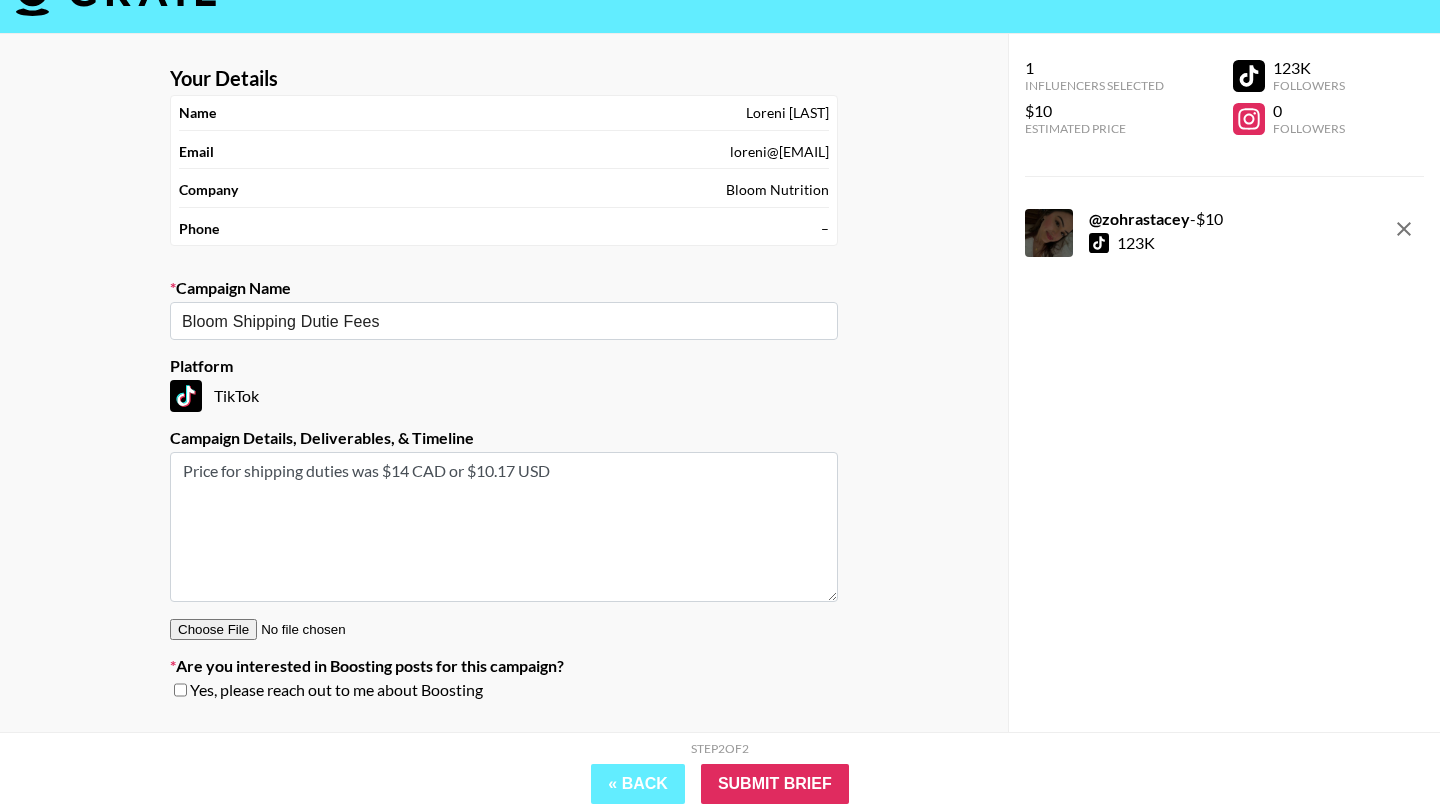 scroll, scrollTop: 53, scrollLeft: 0, axis: vertical 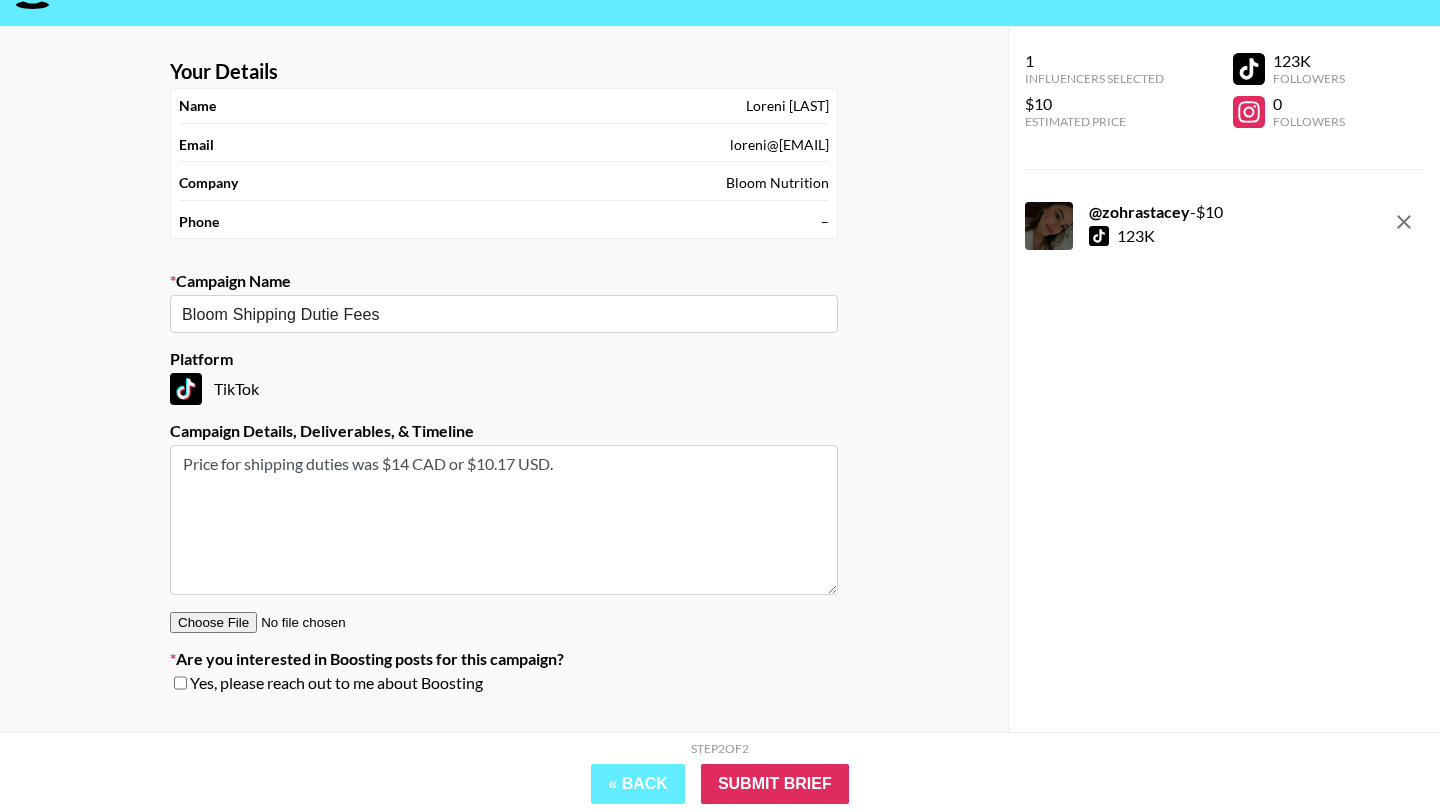 type on "Price for shipping duties was $14 CAD or $10.17 USD." 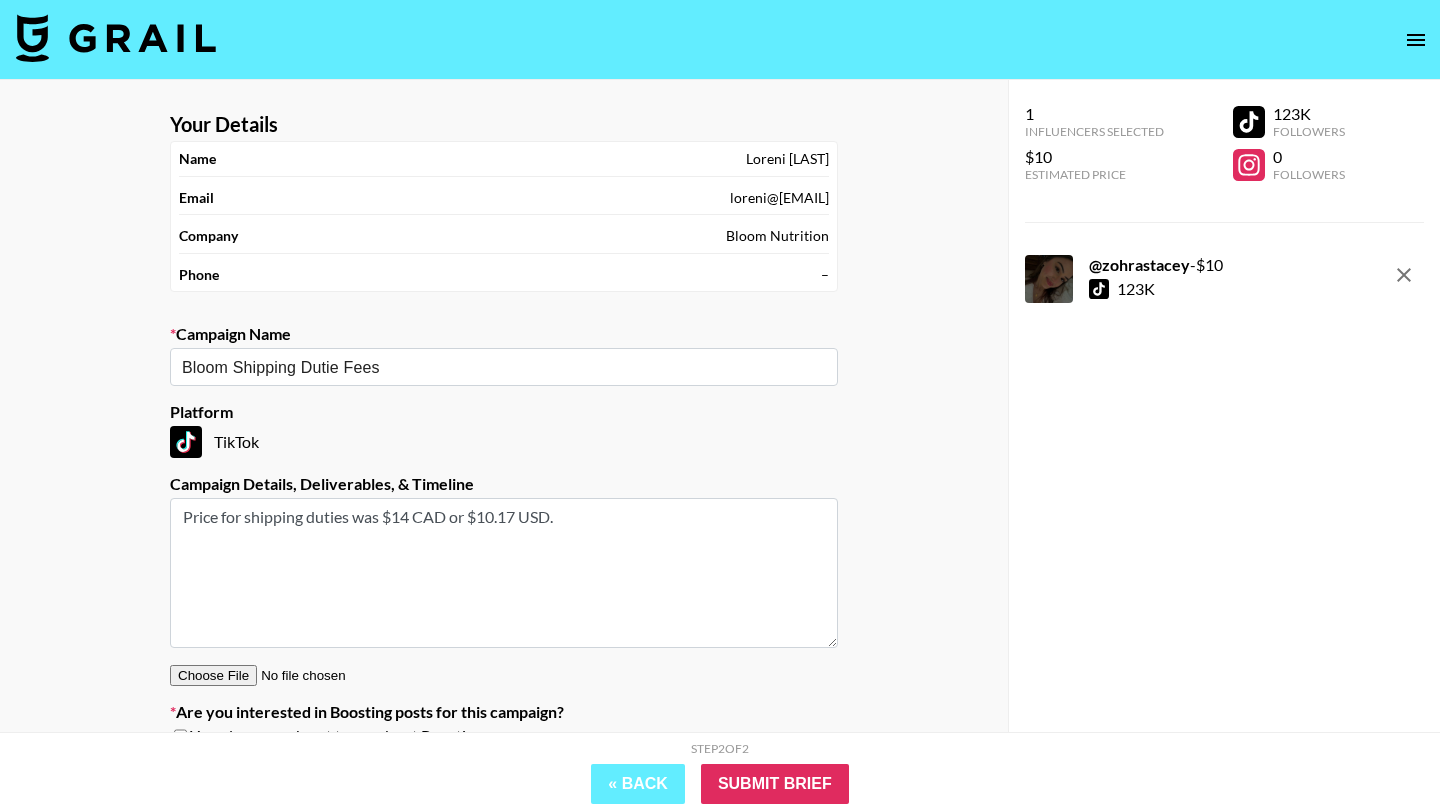 scroll, scrollTop: 27, scrollLeft: 0, axis: vertical 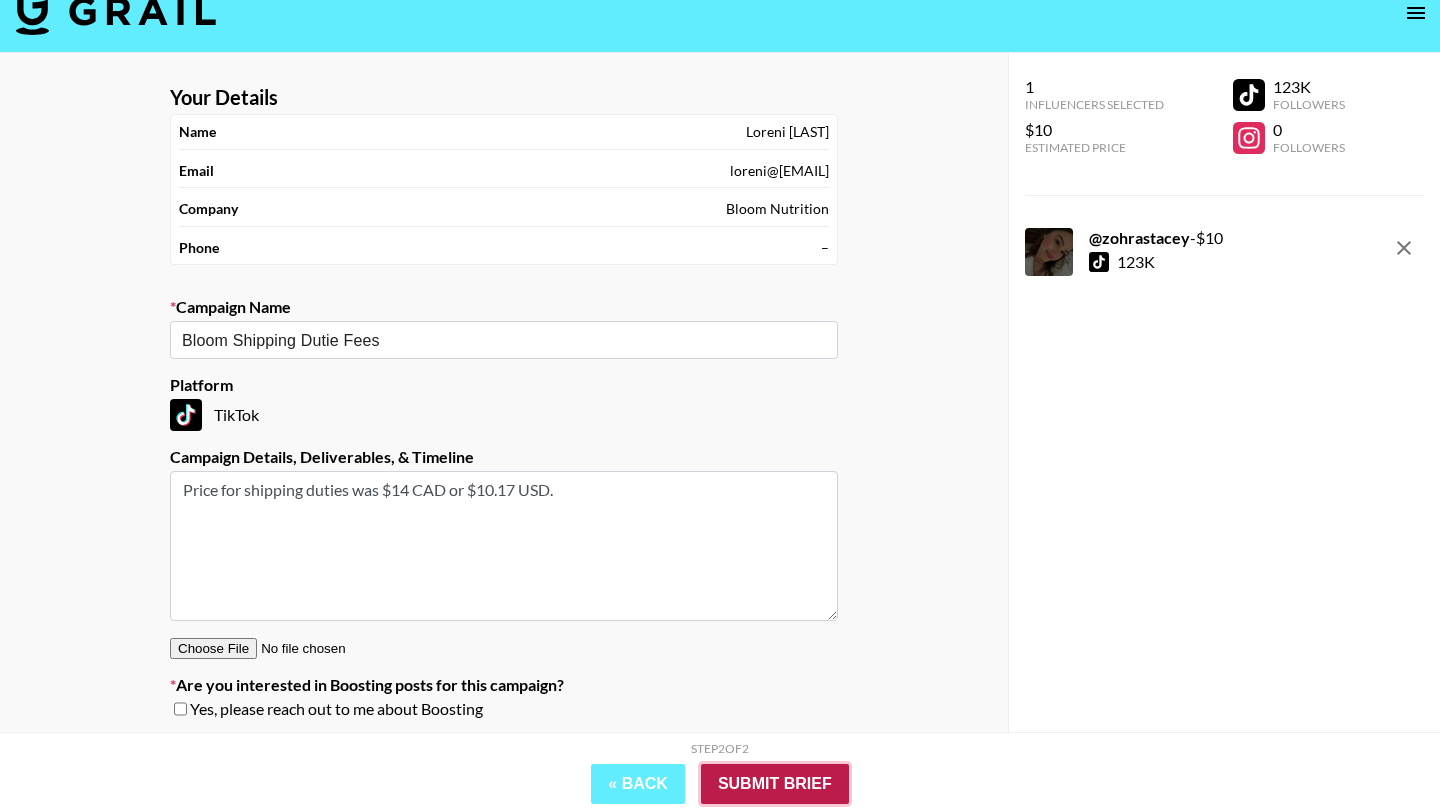 click on "Submit Brief" at bounding box center (775, 784) 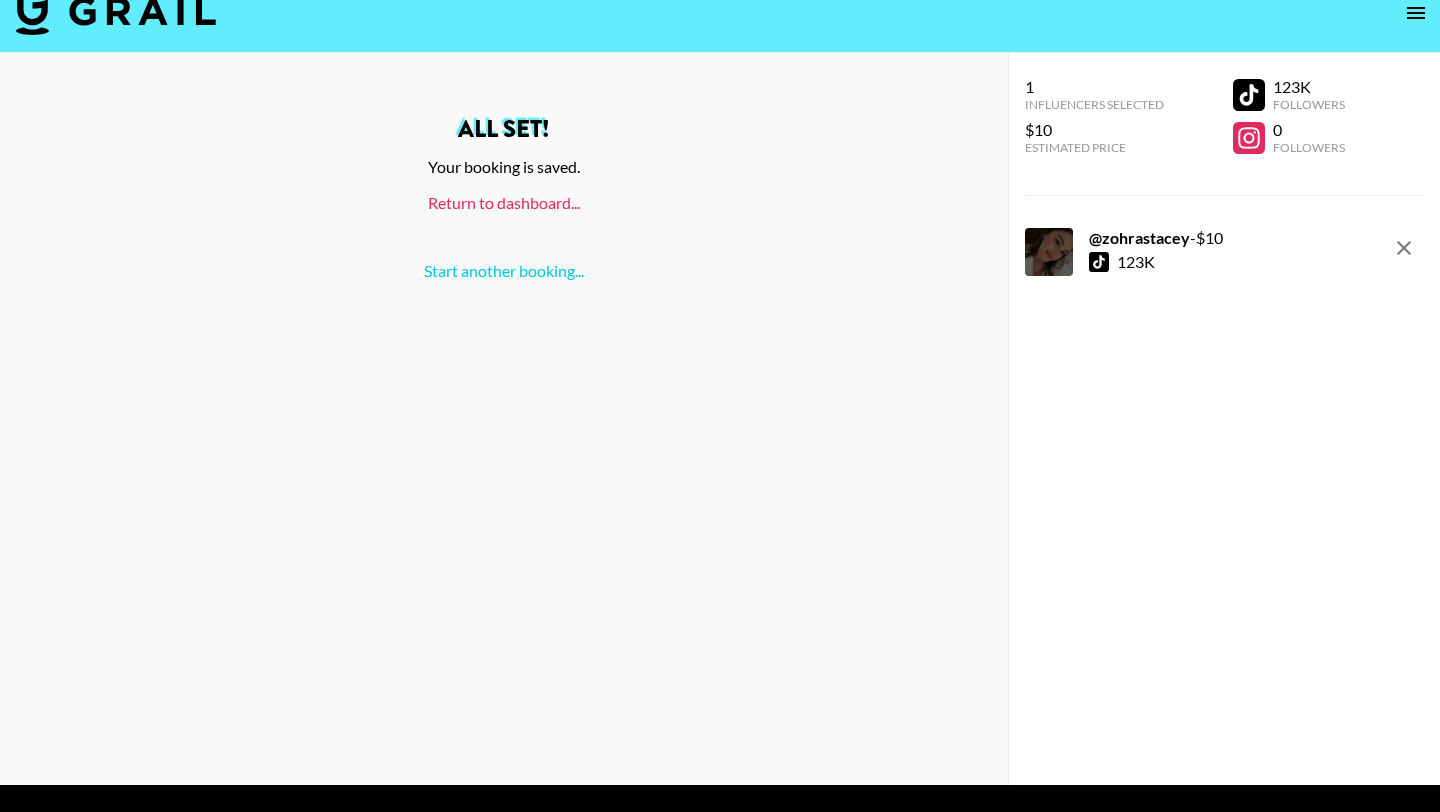click on "Return to dashboard..." at bounding box center (504, 202) 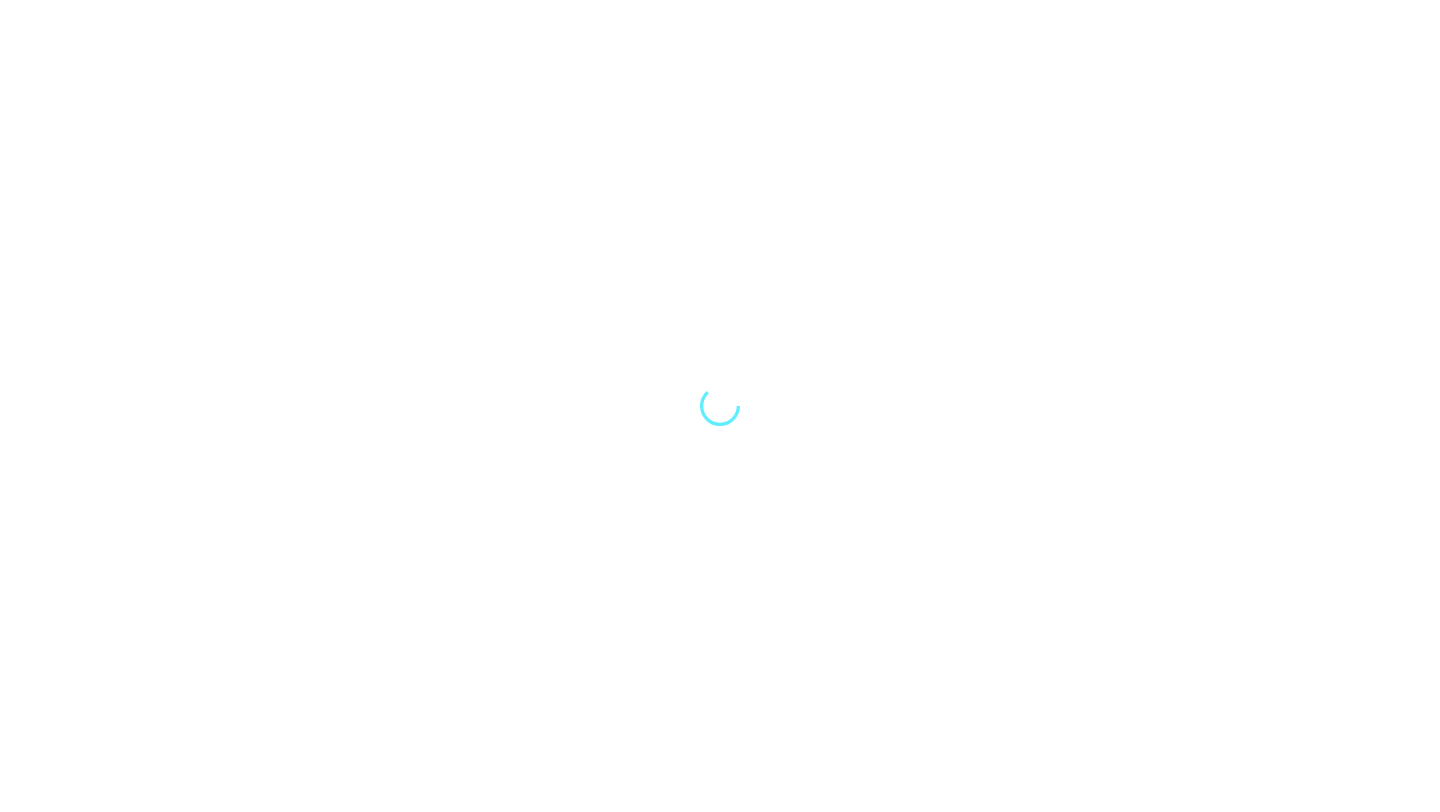 scroll, scrollTop: 0, scrollLeft: 0, axis: both 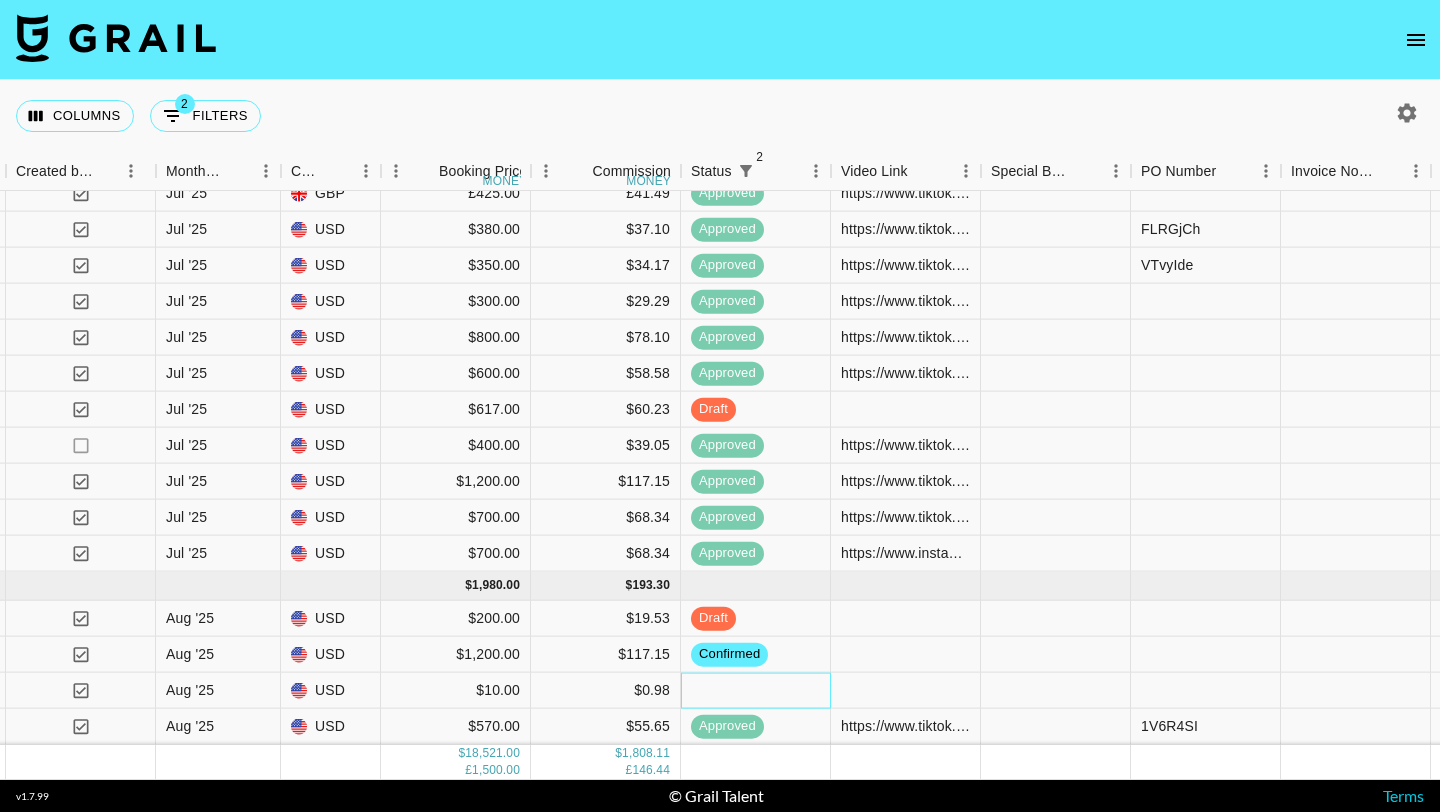 click at bounding box center [756, 691] 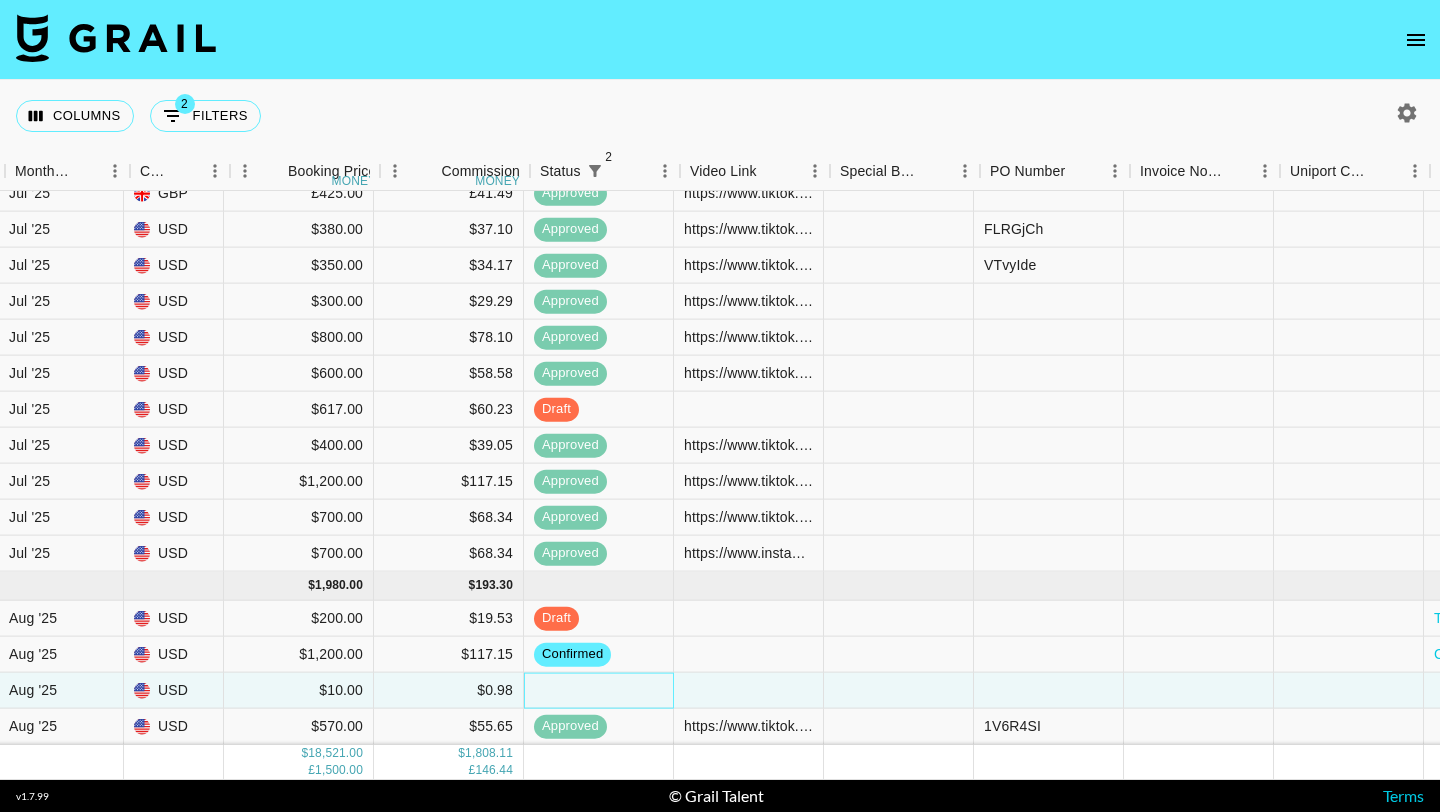 scroll, scrollTop: 1051, scrollLeft: 1403, axis: both 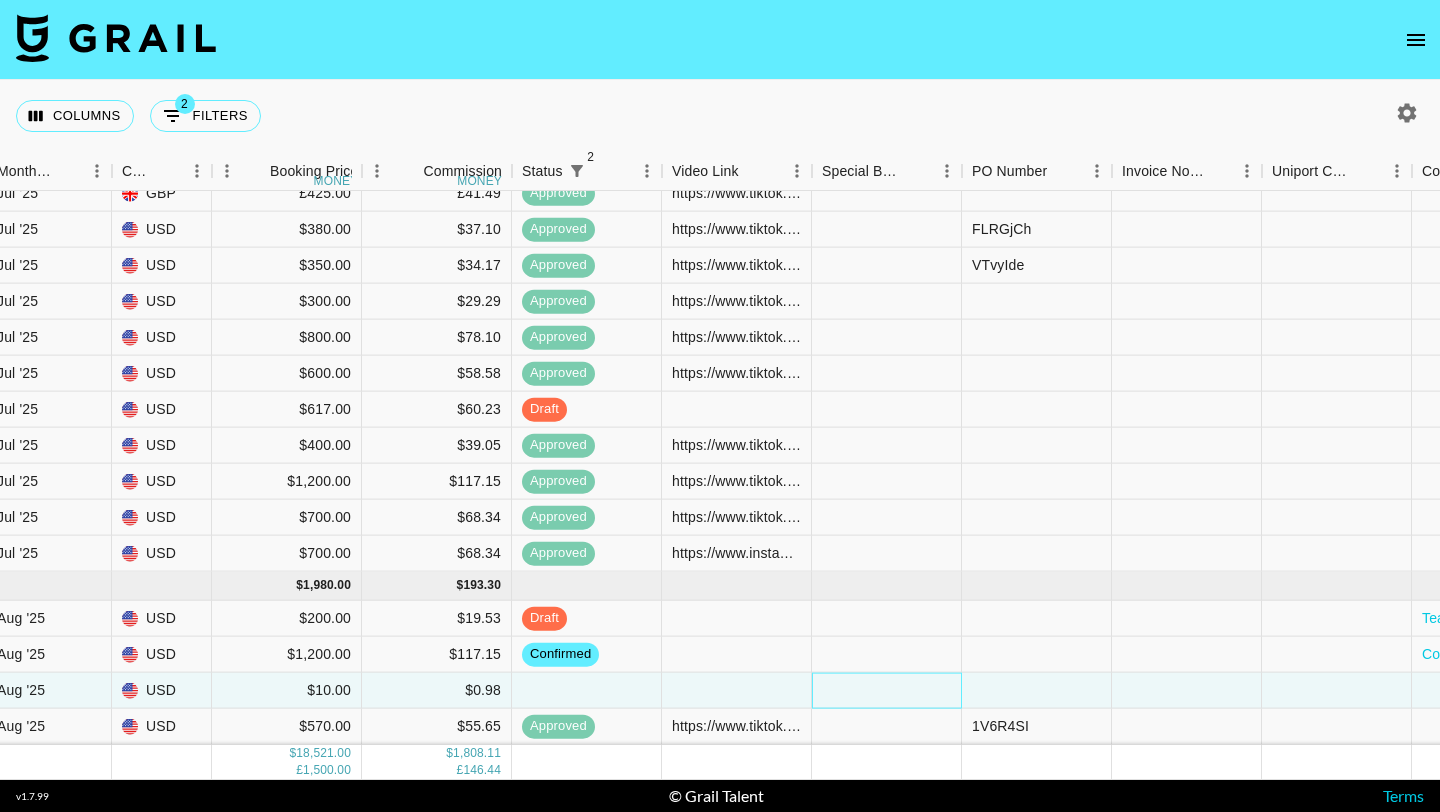 click at bounding box center [887, 691] 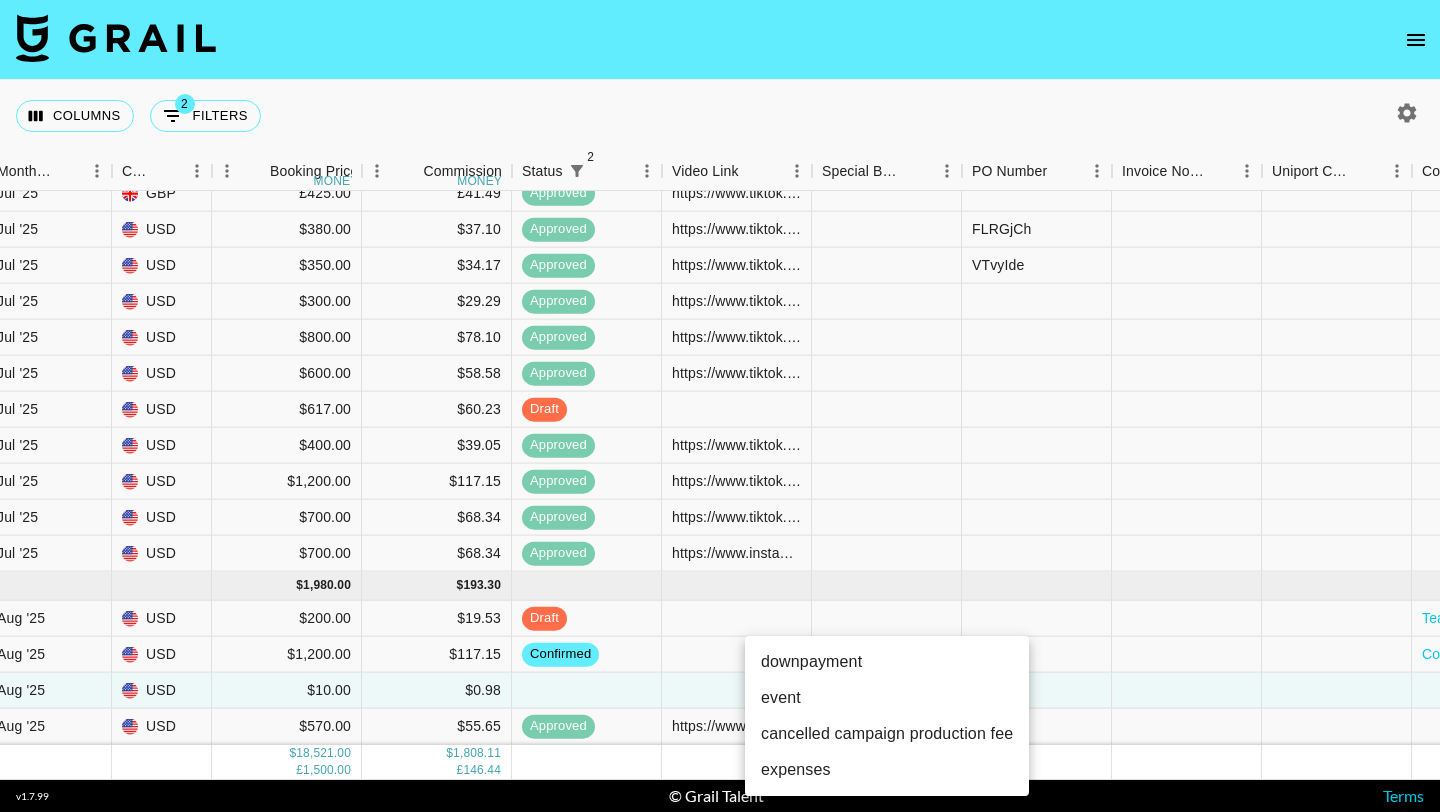 click on "expenses" at bounding box center [887, 770] 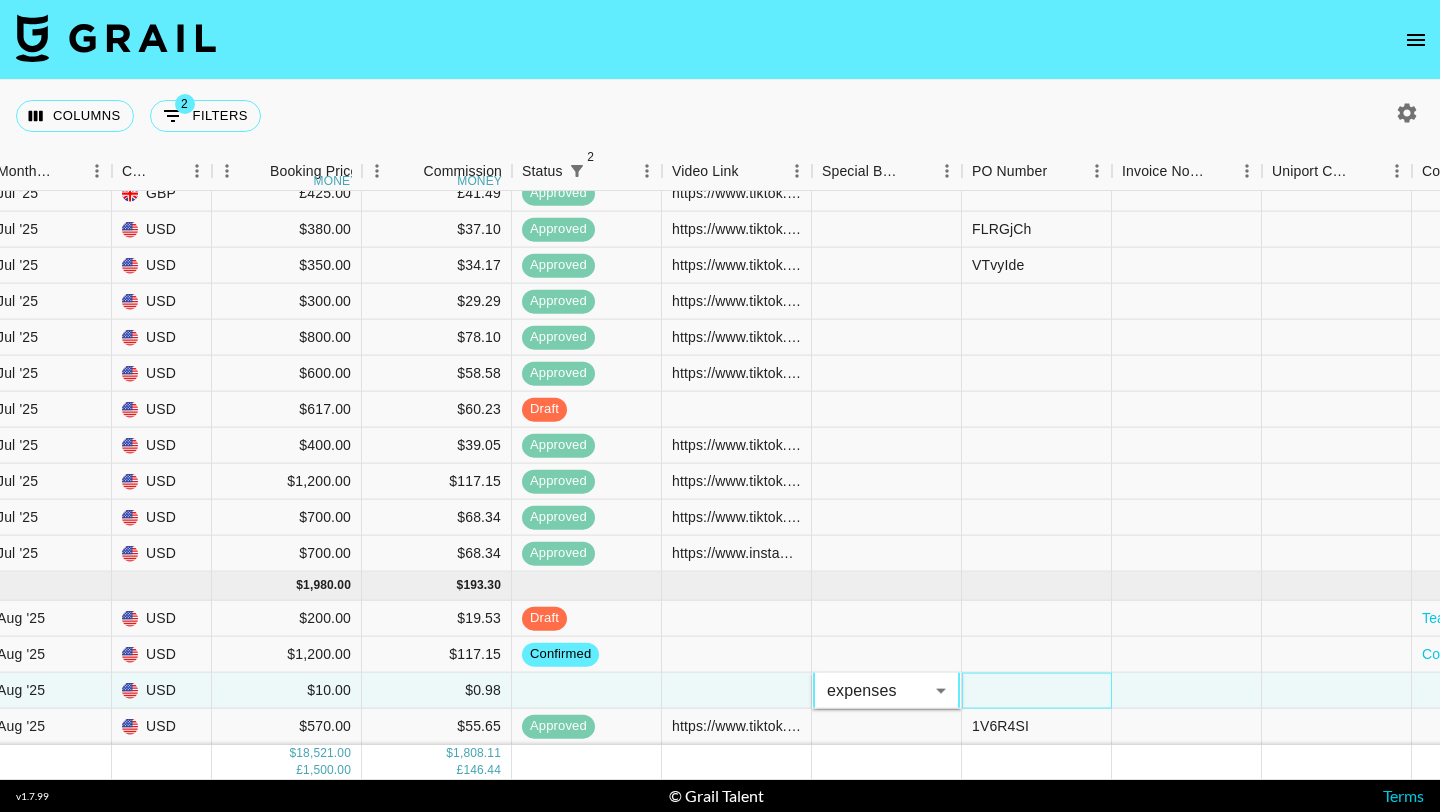 click at bounding box center (1037, 691) 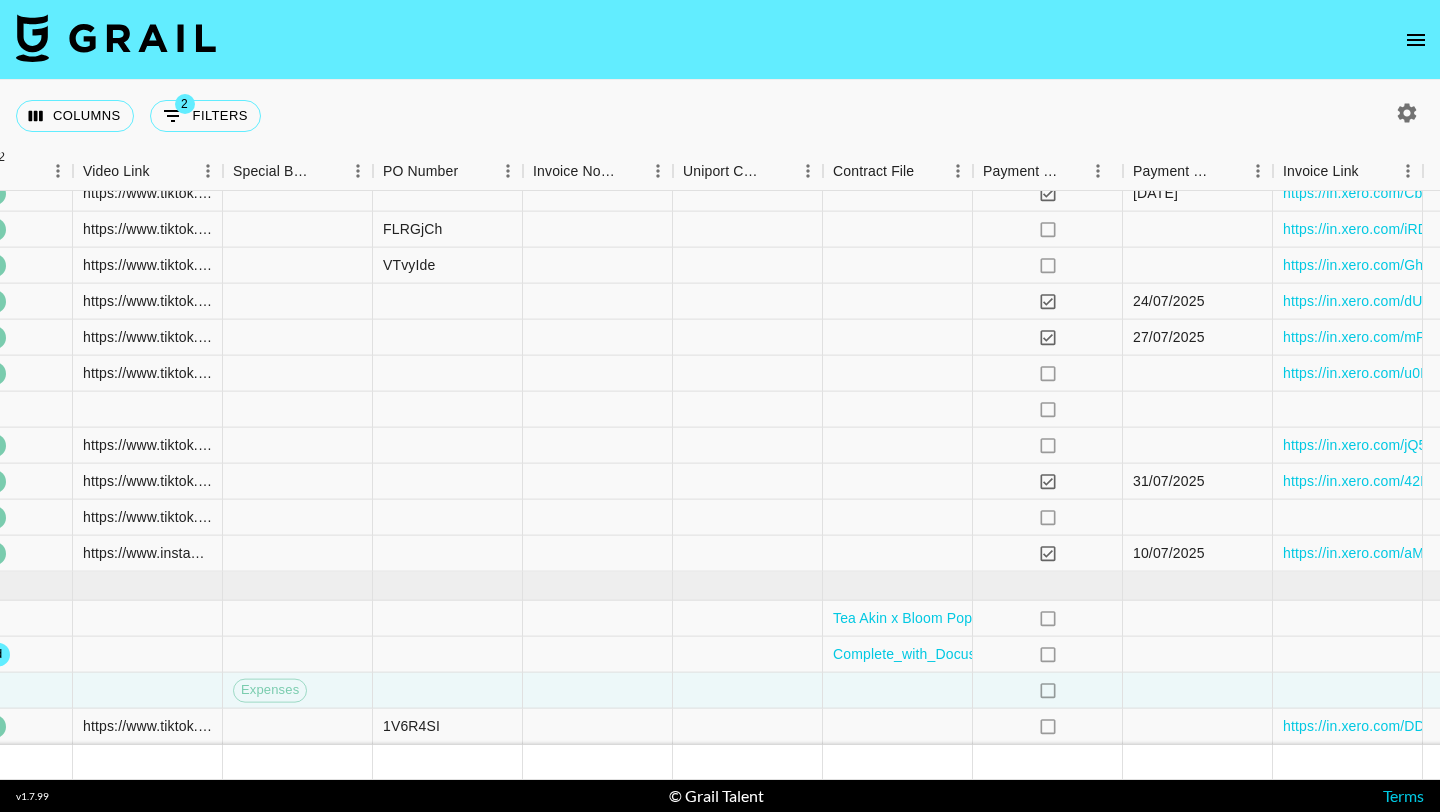 scroll, scrollTop: 1051, scrollLeft: 2055, axis: both 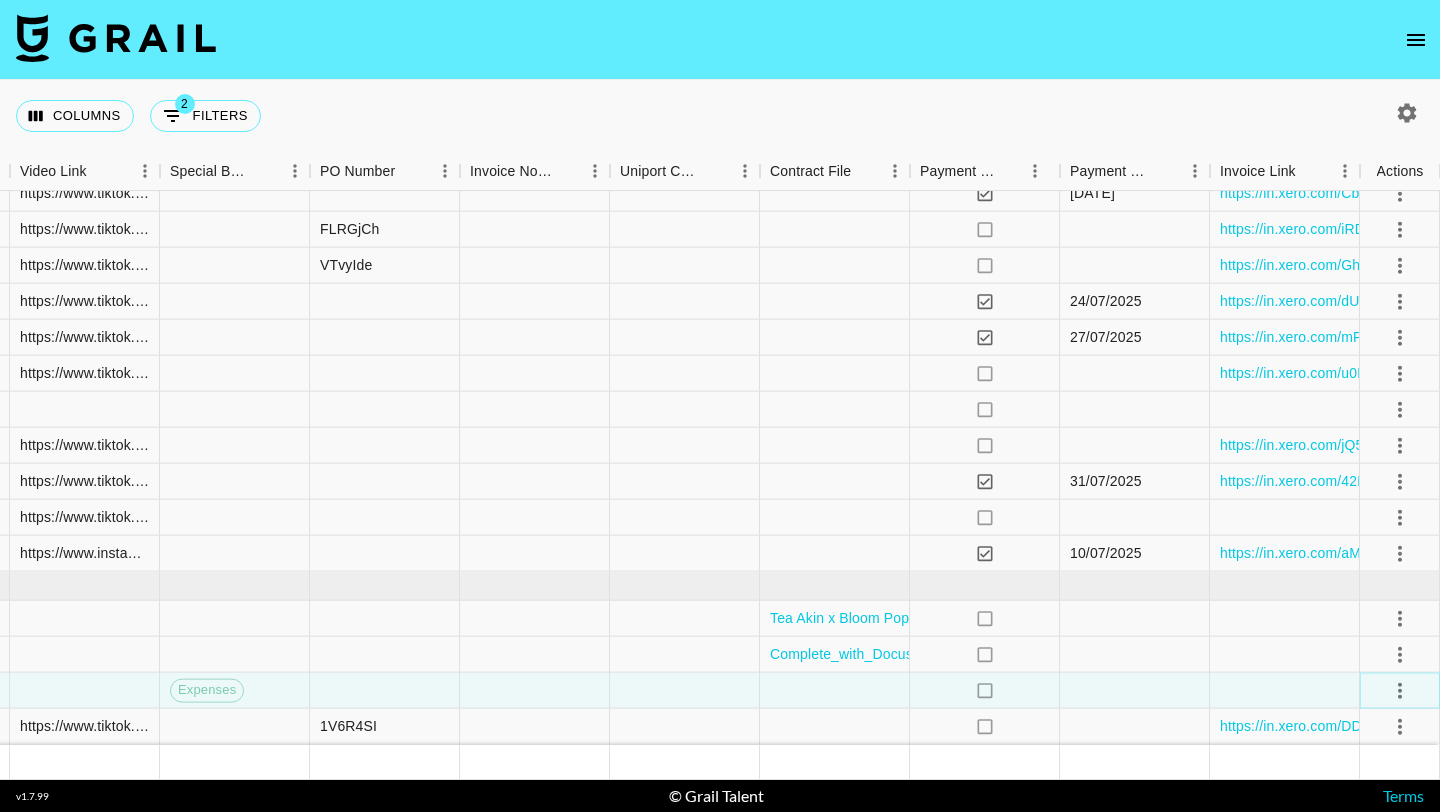 click 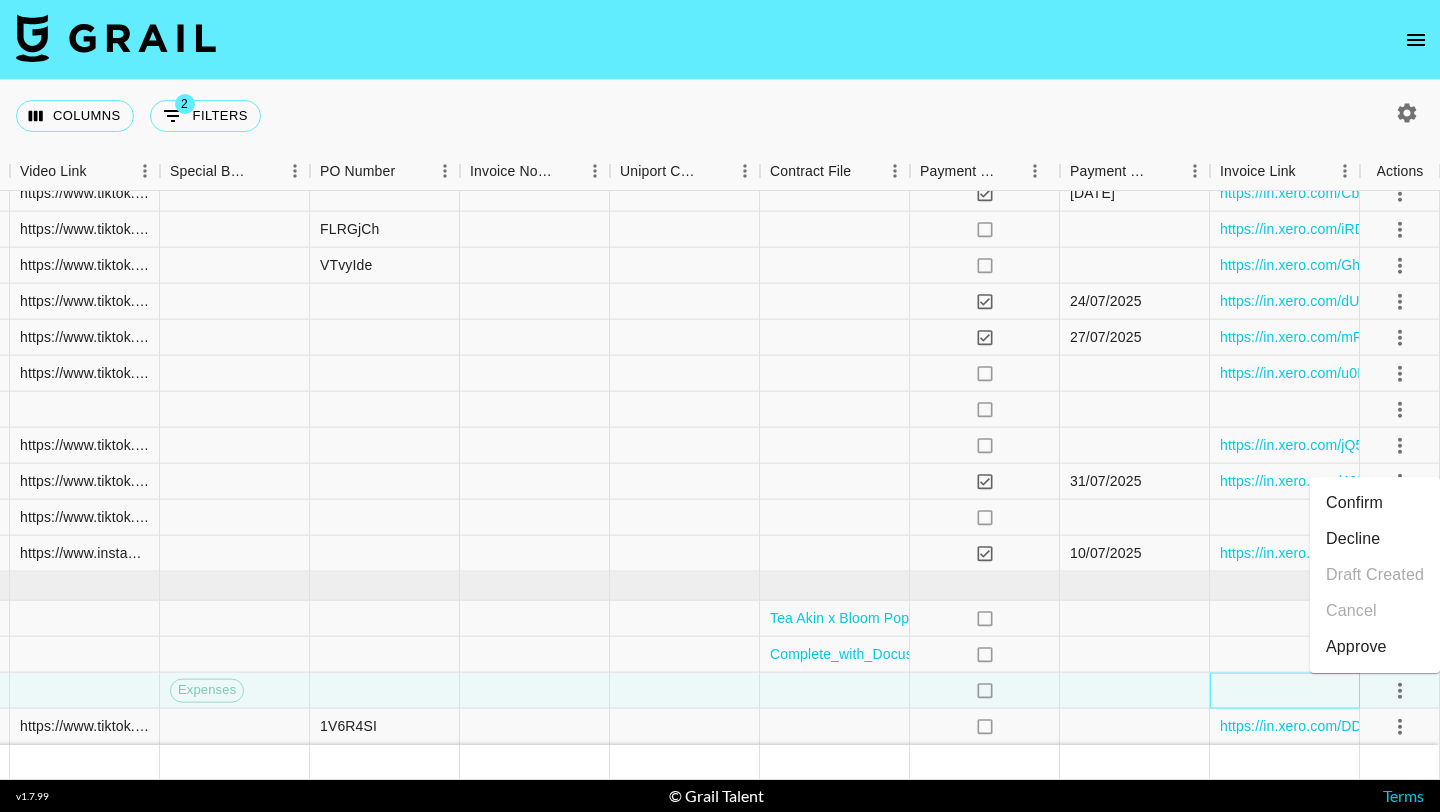 click at bounding box center (1285, 691) 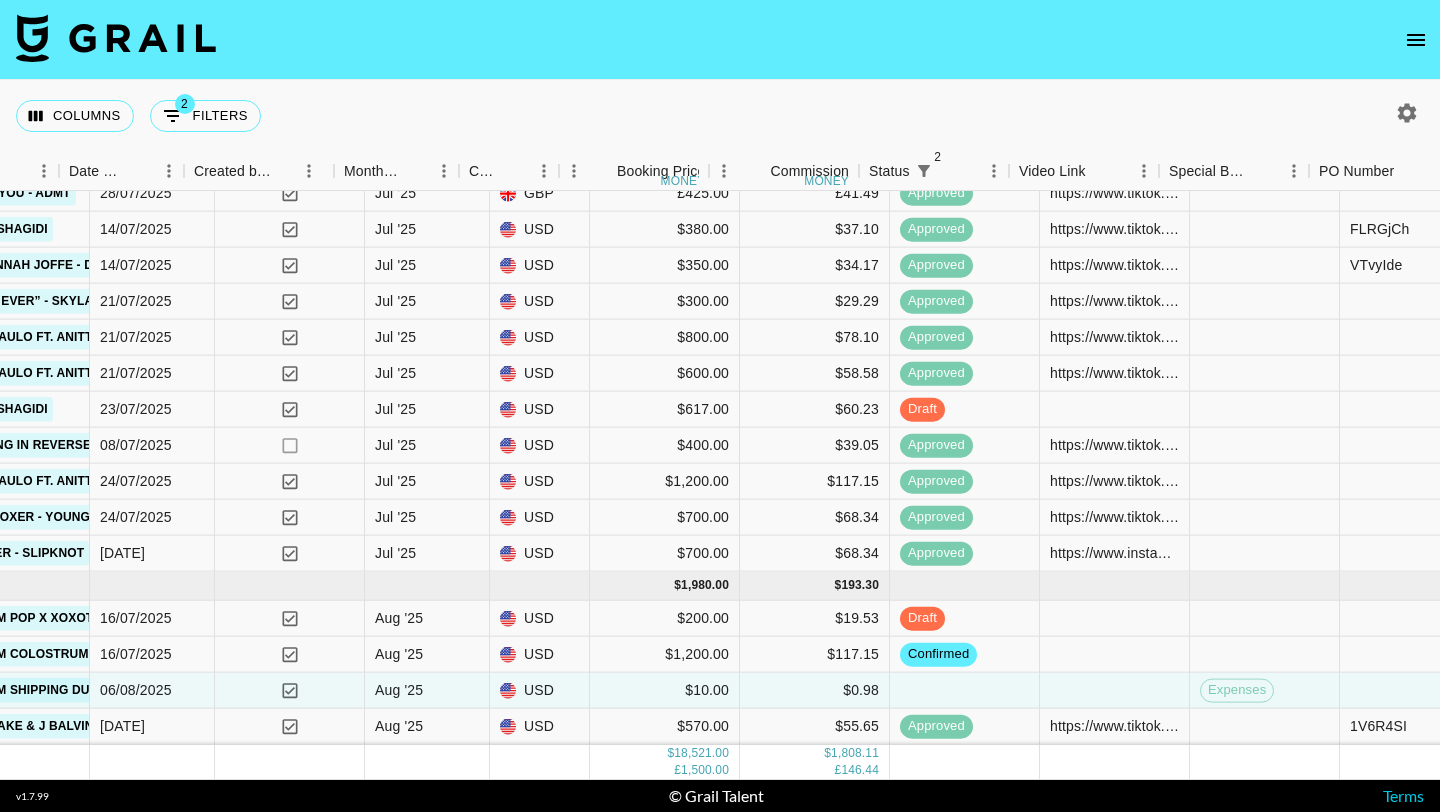 scroll, scrollTop: 1051, scrollLeft: 992, axis: both 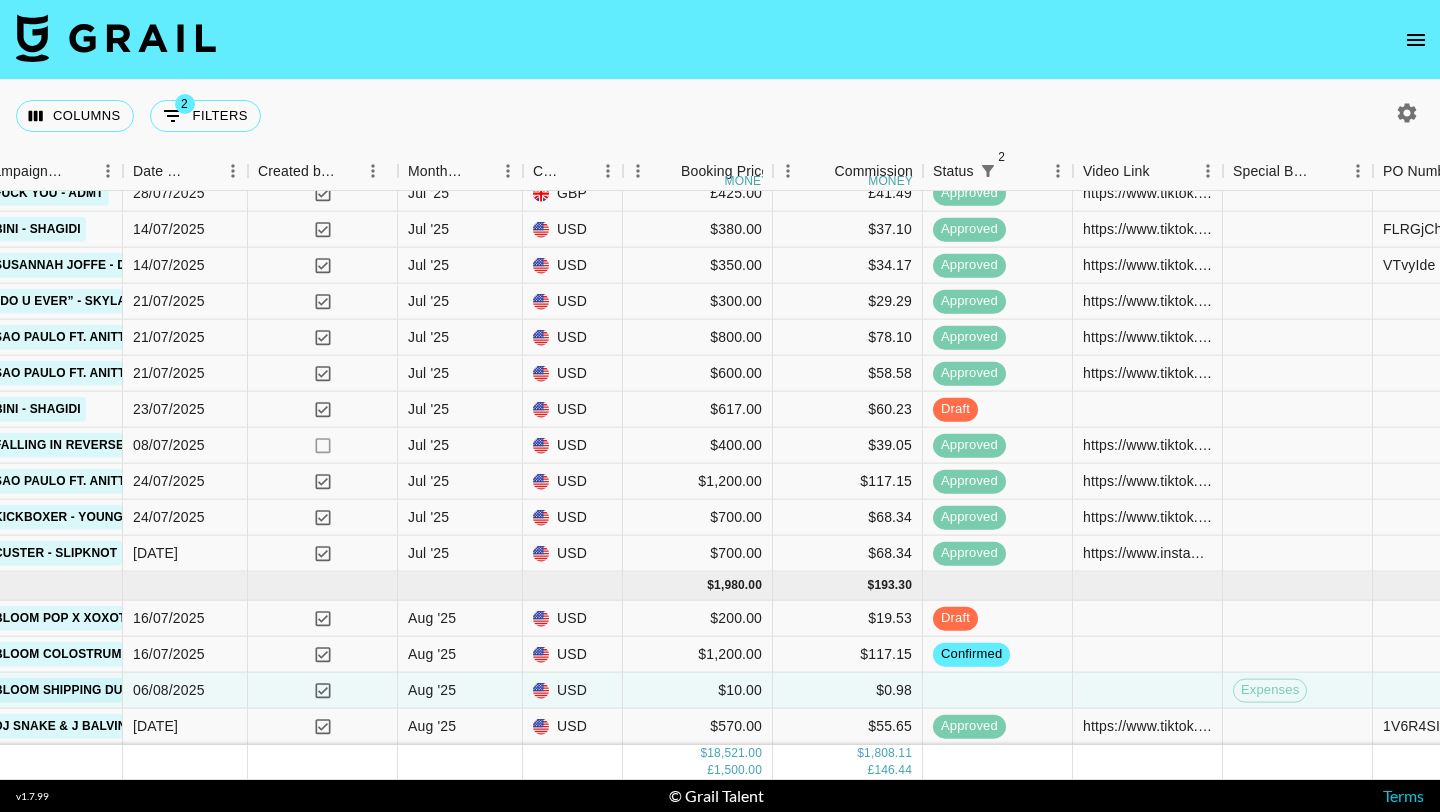 click 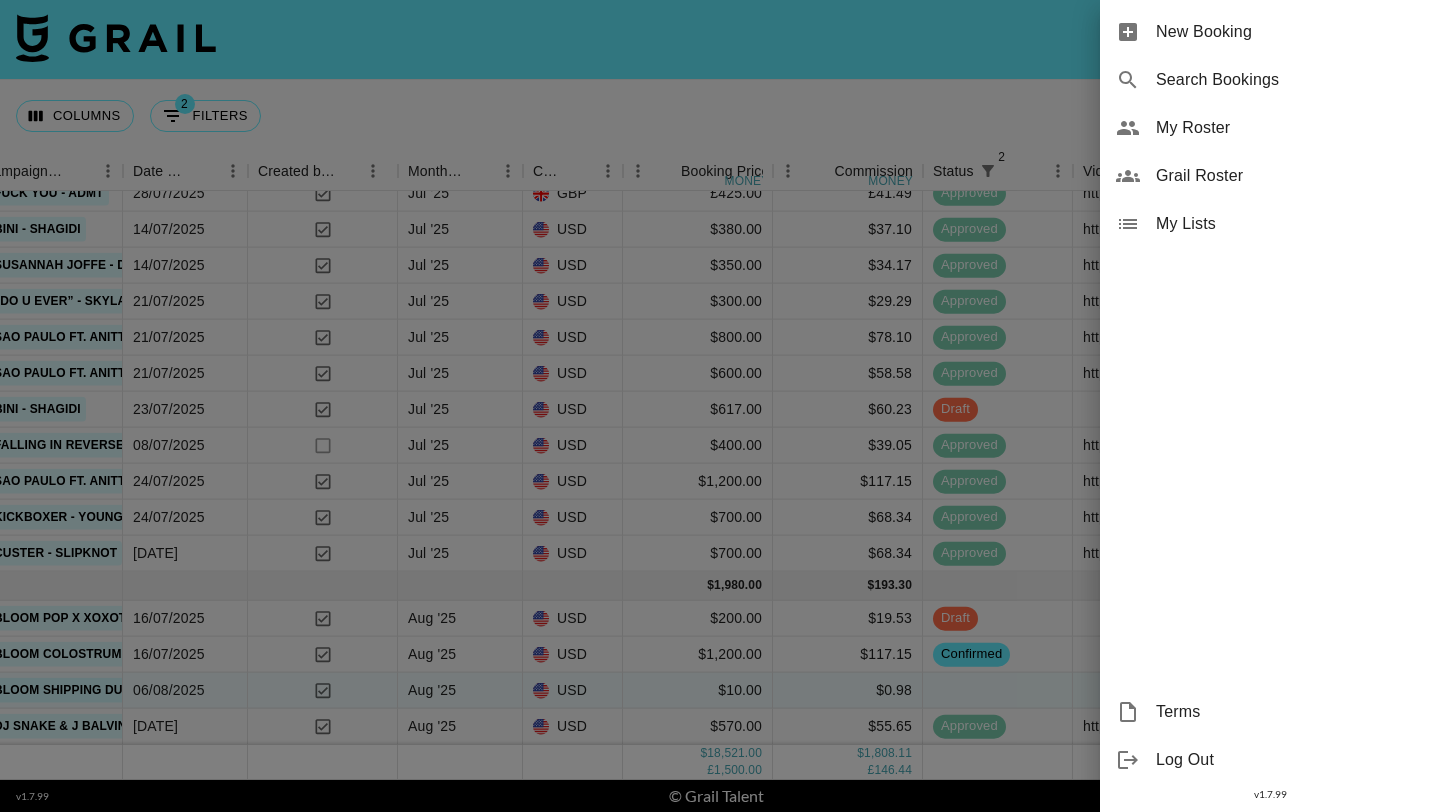 click on "My Roster" at bounding box center [1290, 128] 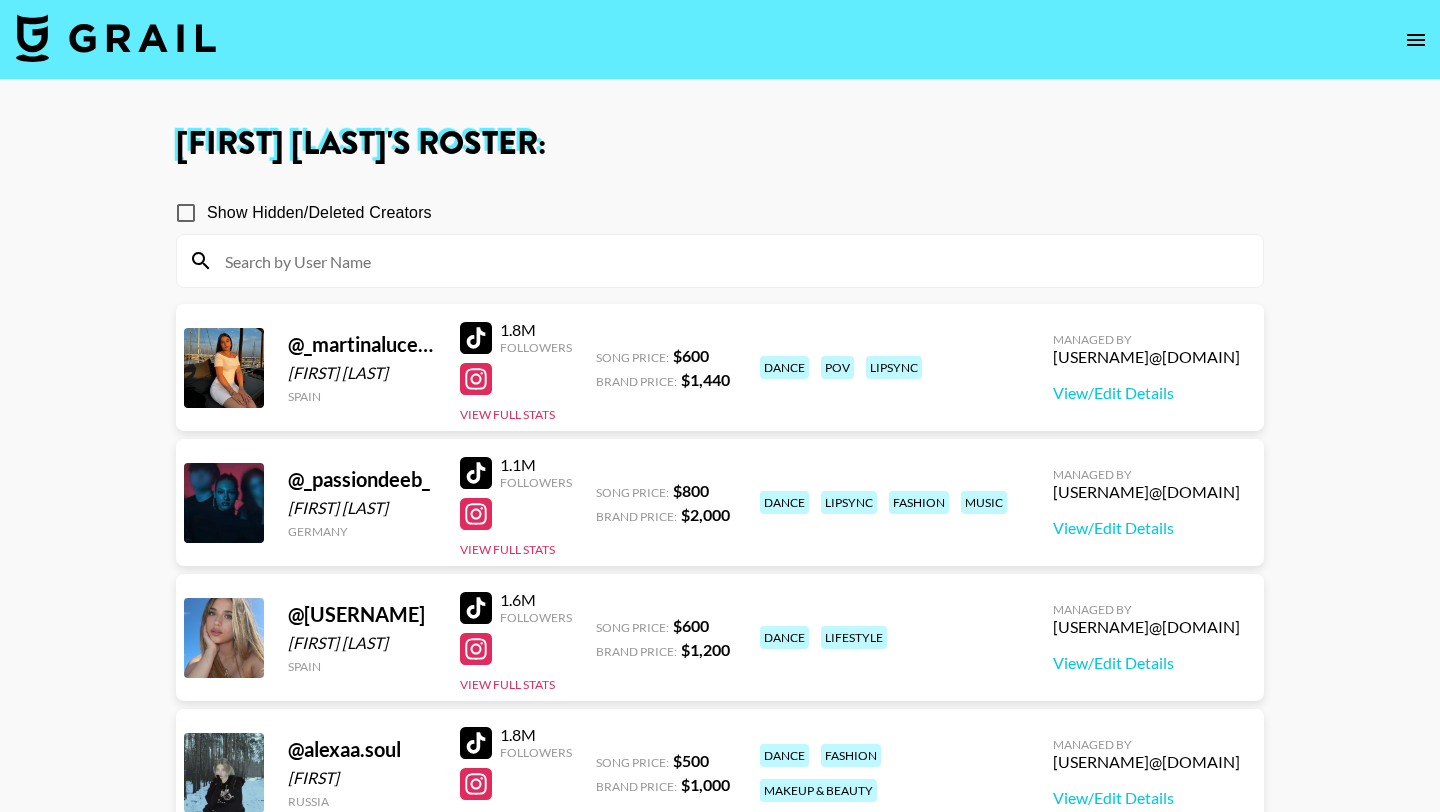 click at bounding box center [732, 261] 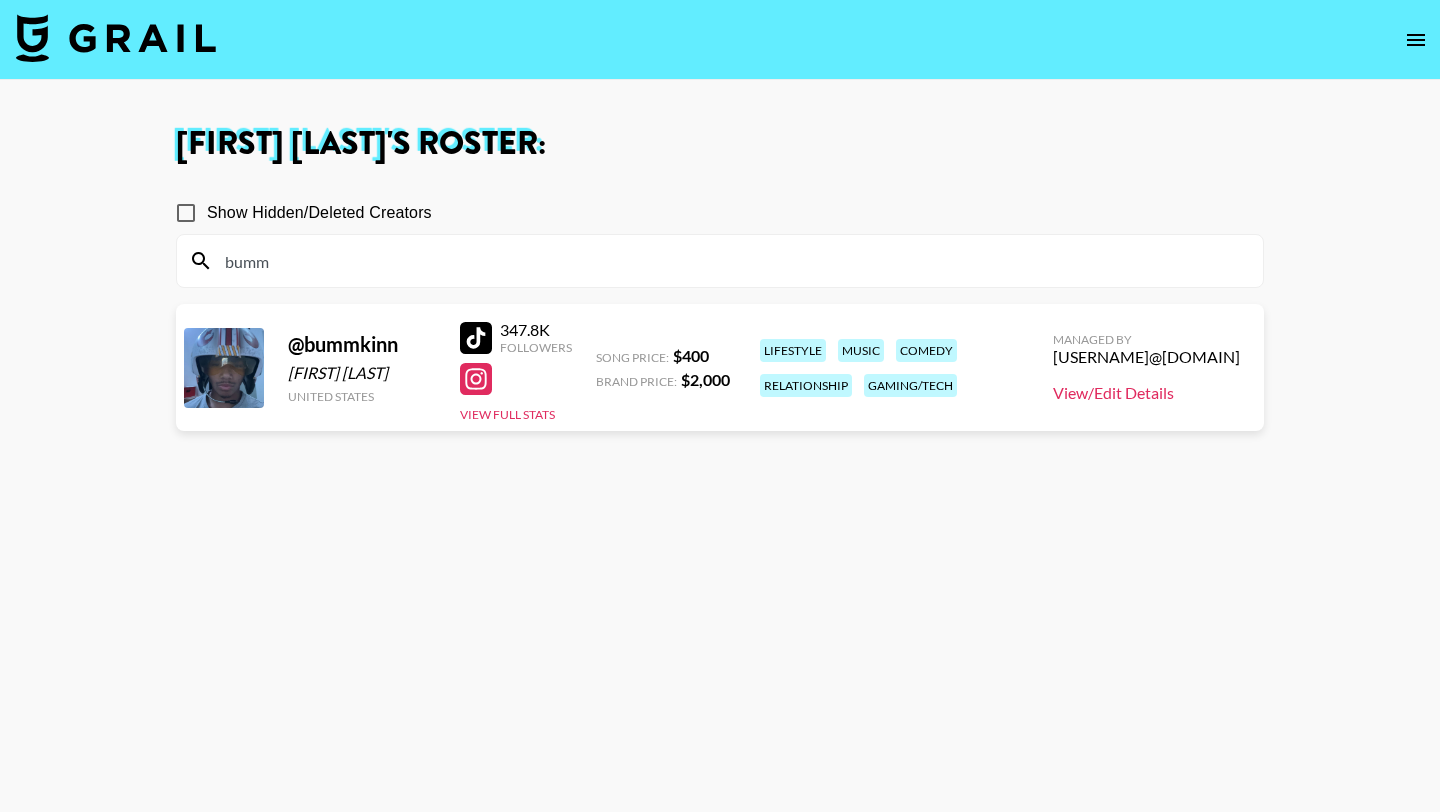 type on "bumm" 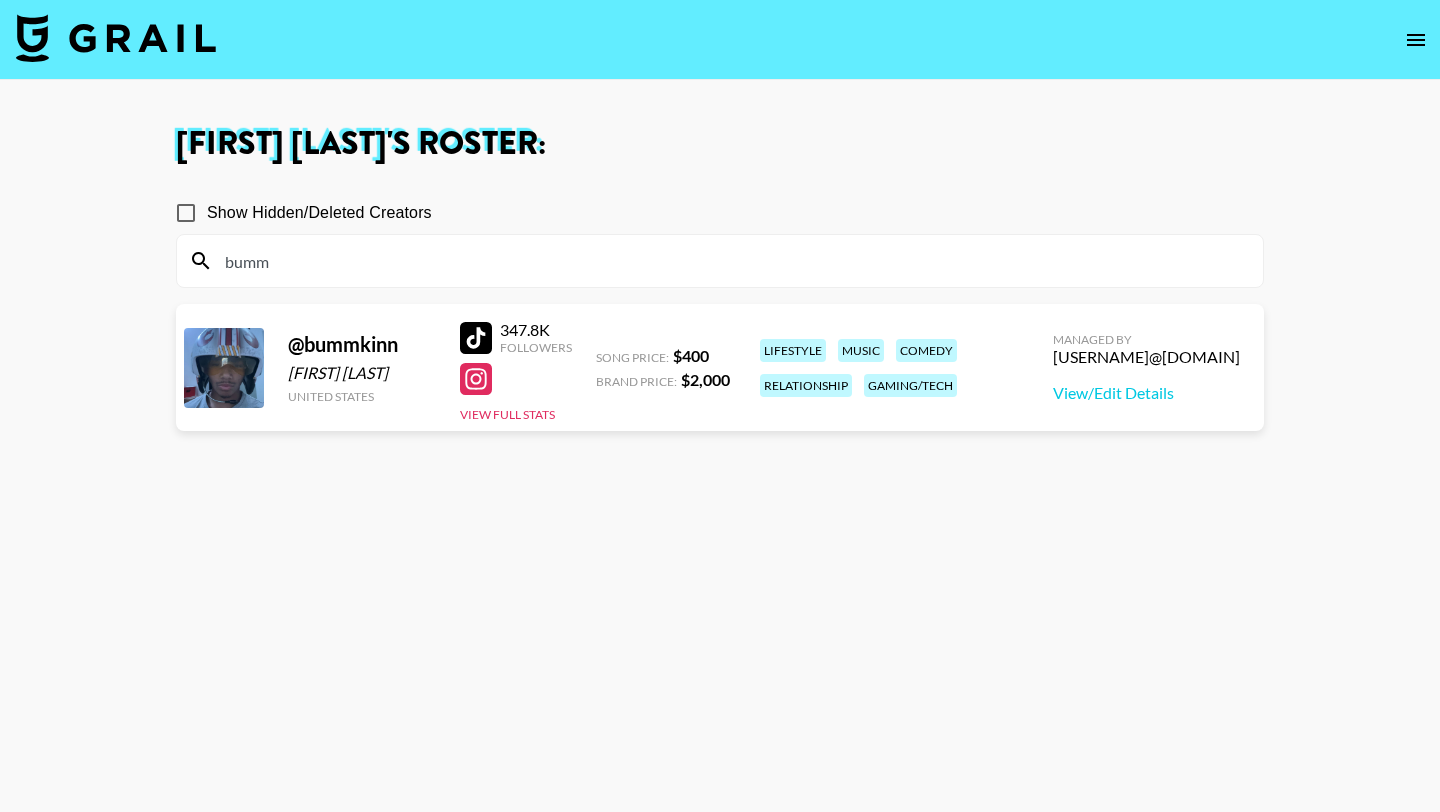 click at bounding box center [476, 379] 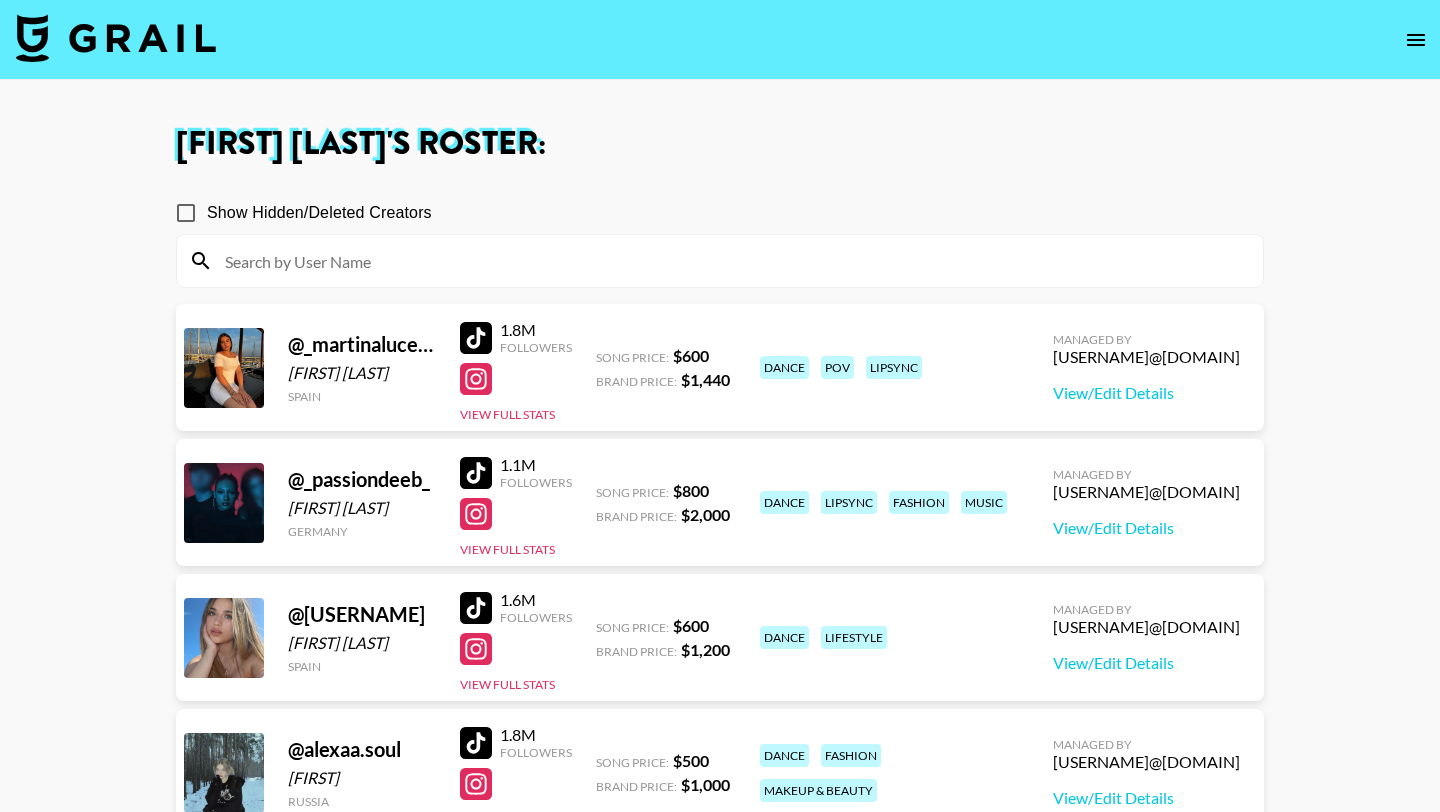type 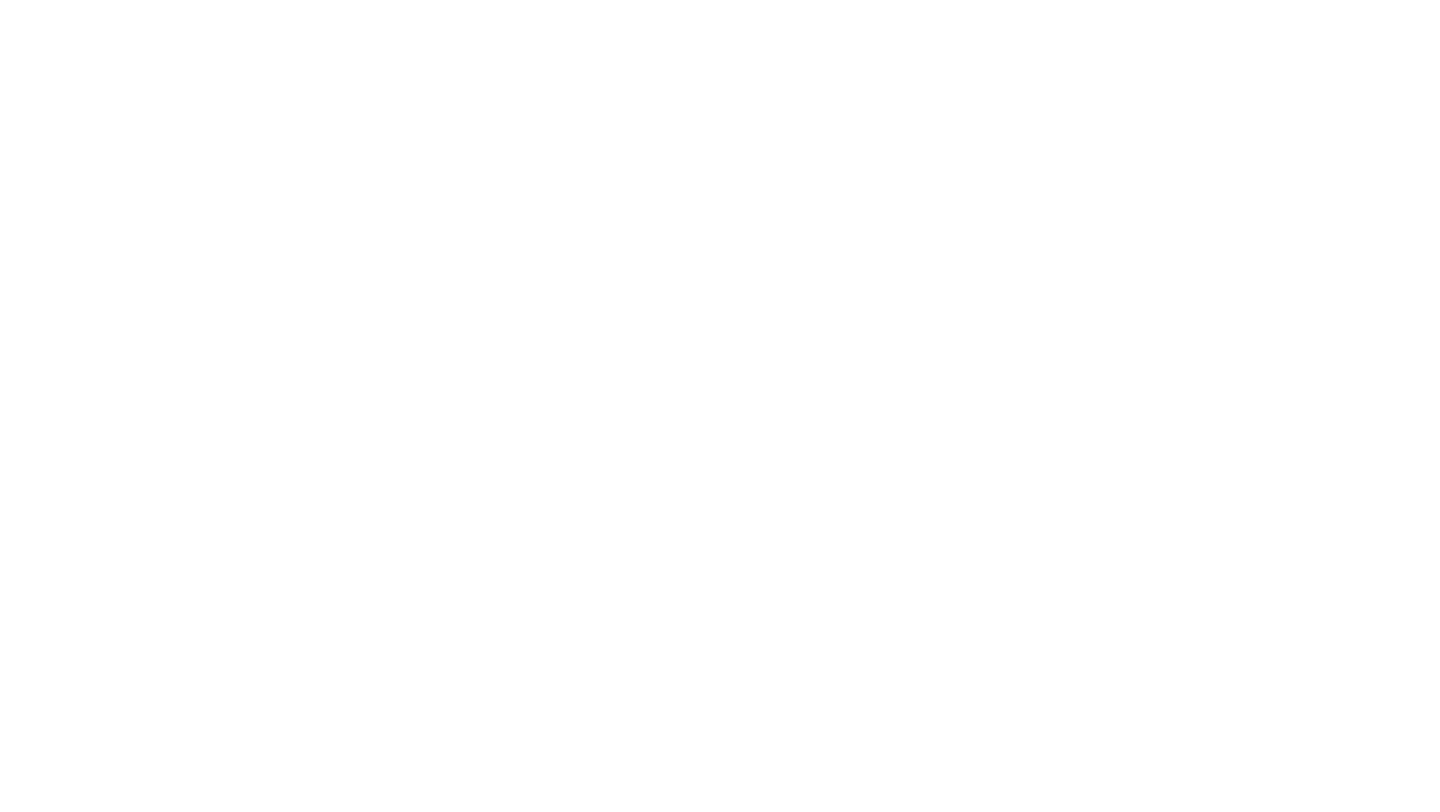 scroll, scrollTop: 0, scrollLeft: 0, axis: both 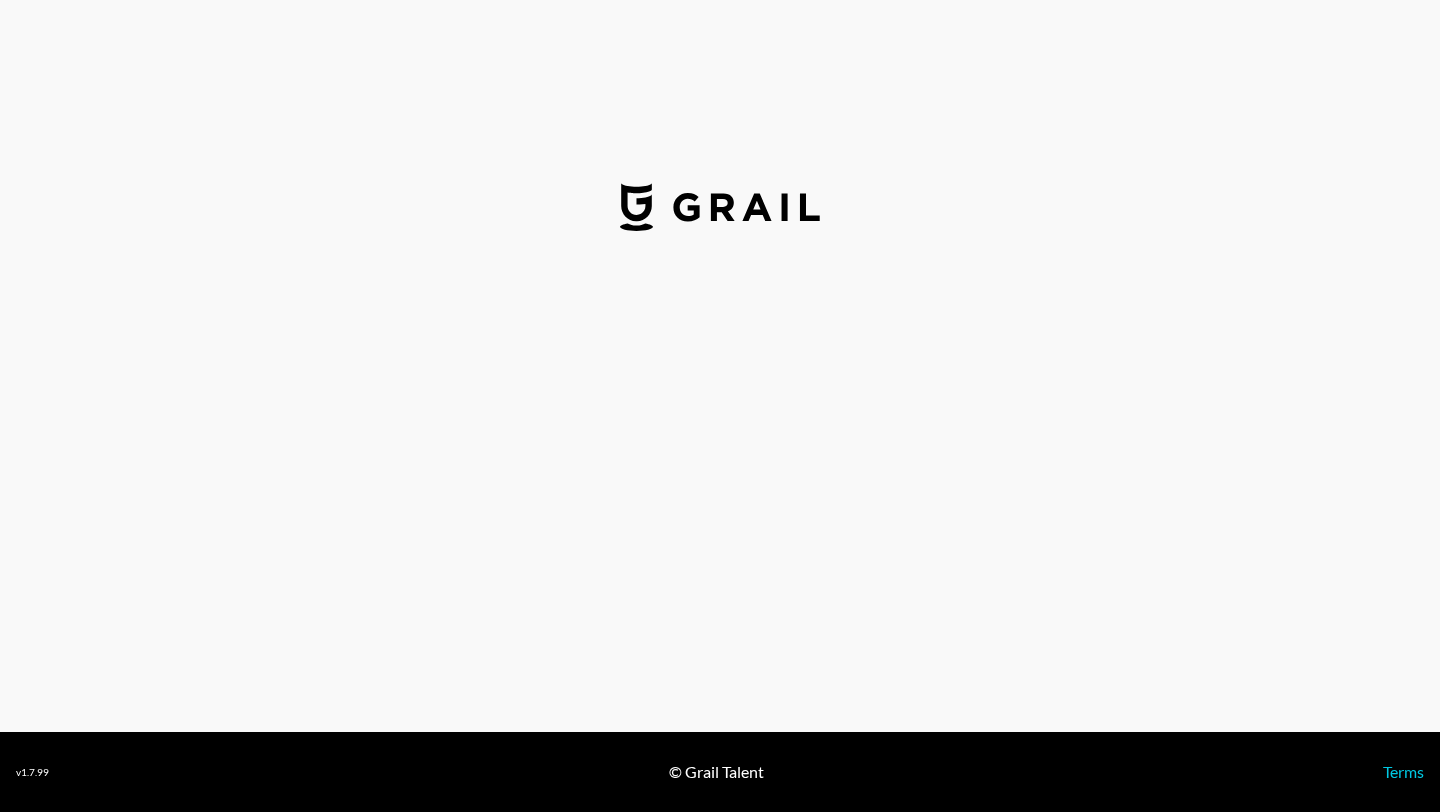 select on "USD" 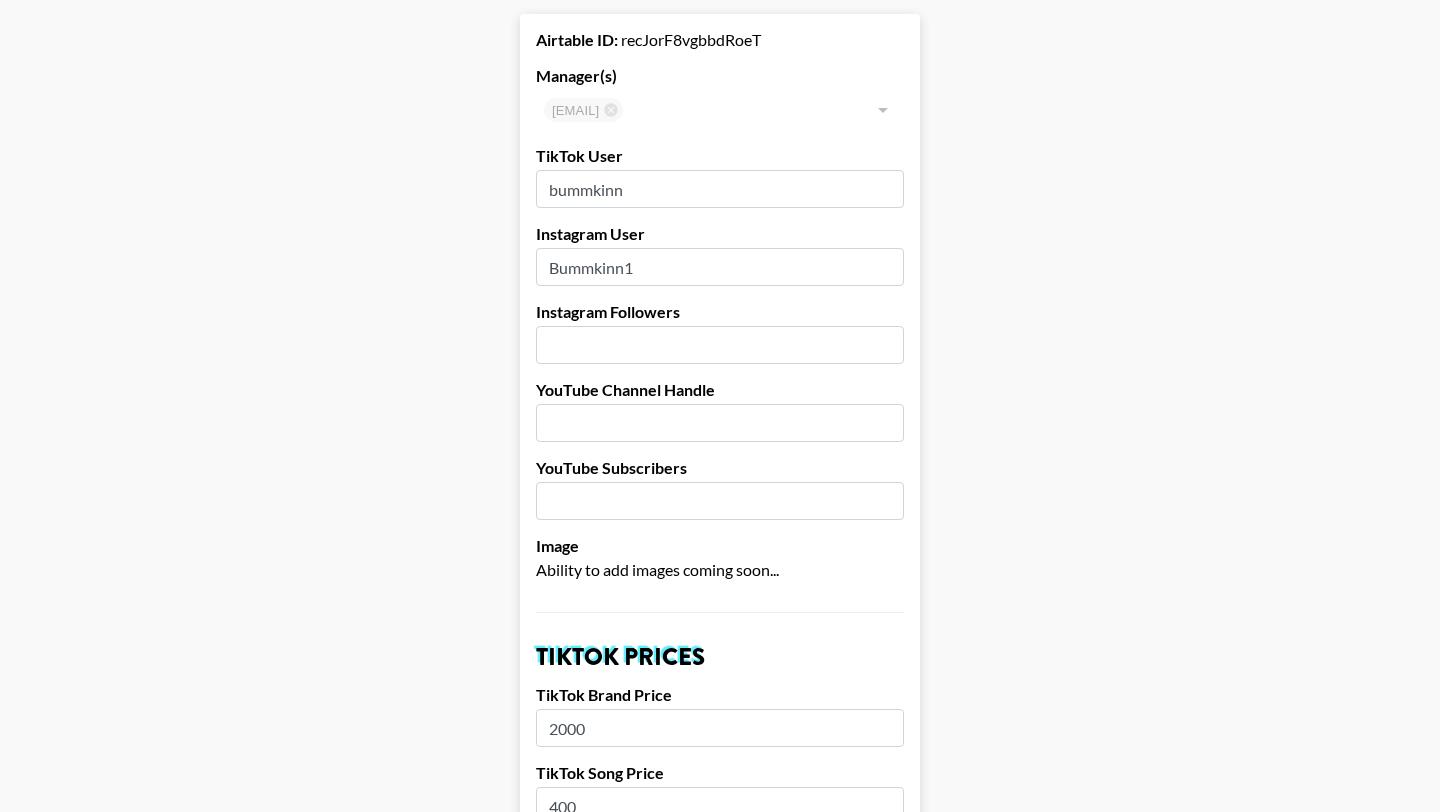 scroll, scrollTop: 0, scrollLeft: 0, axis: both 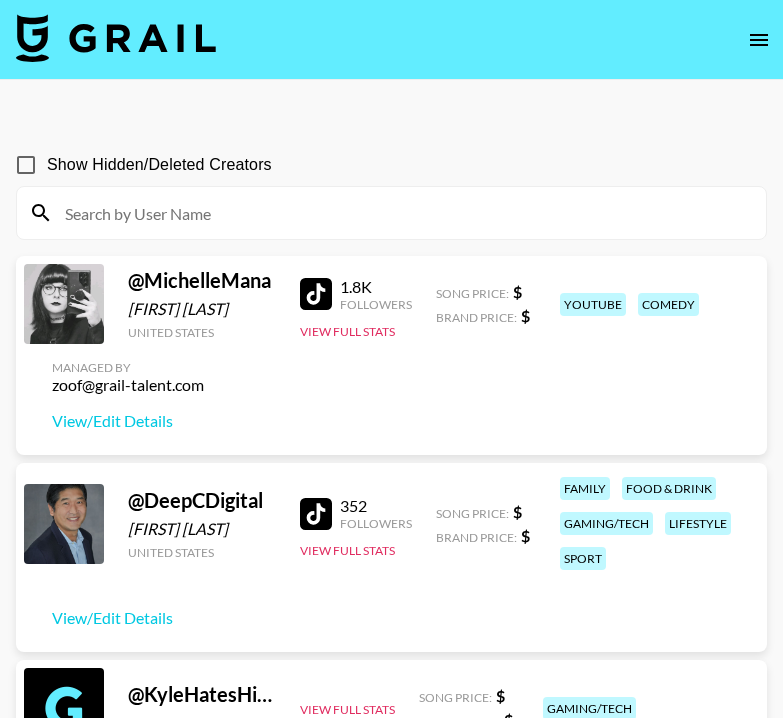paste on "journicarr" 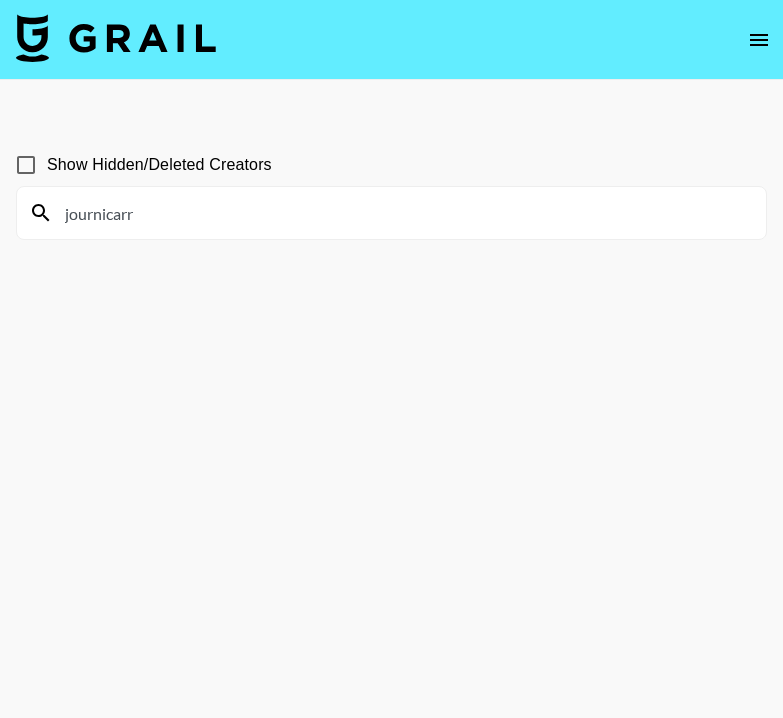 click on "journicarr" at bounding box center [403, 213] 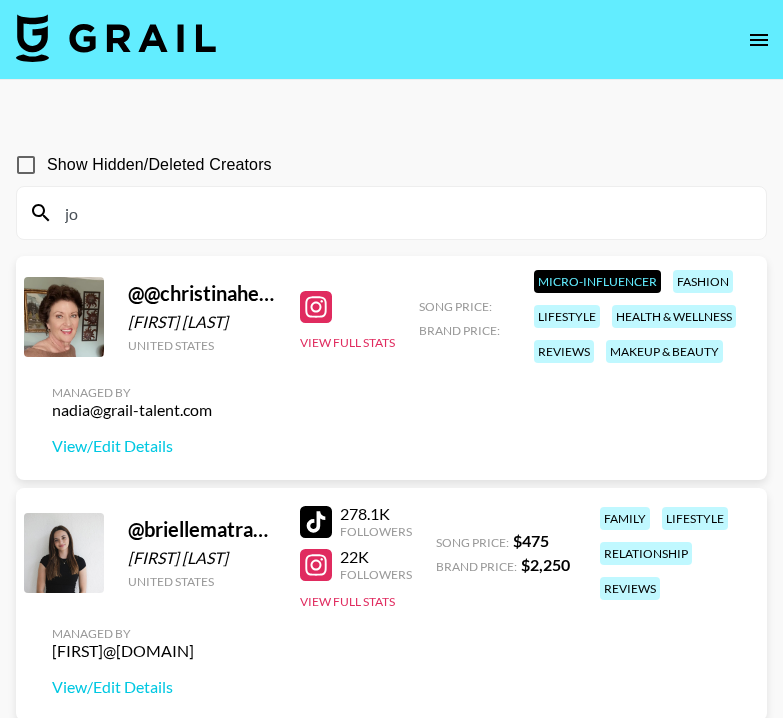 type on "j" 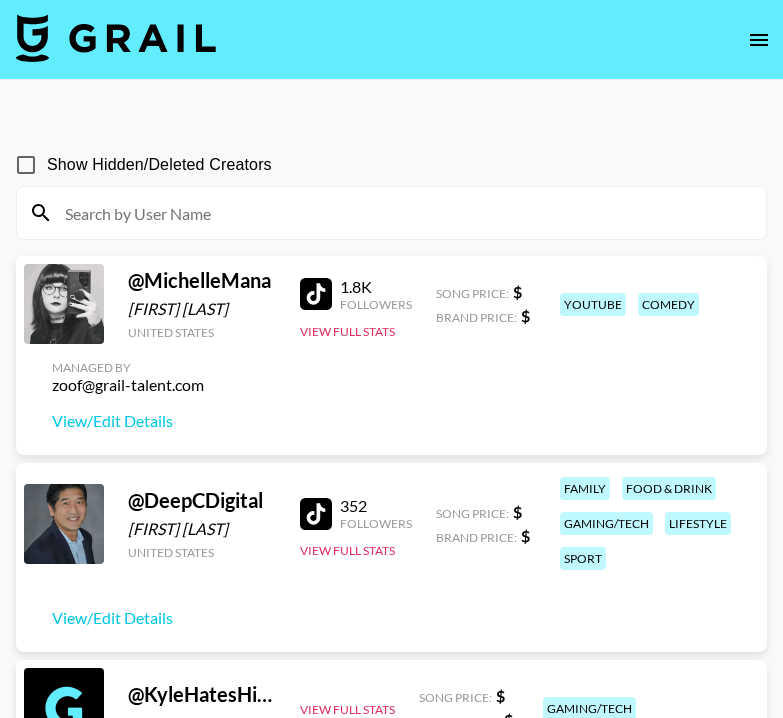 type 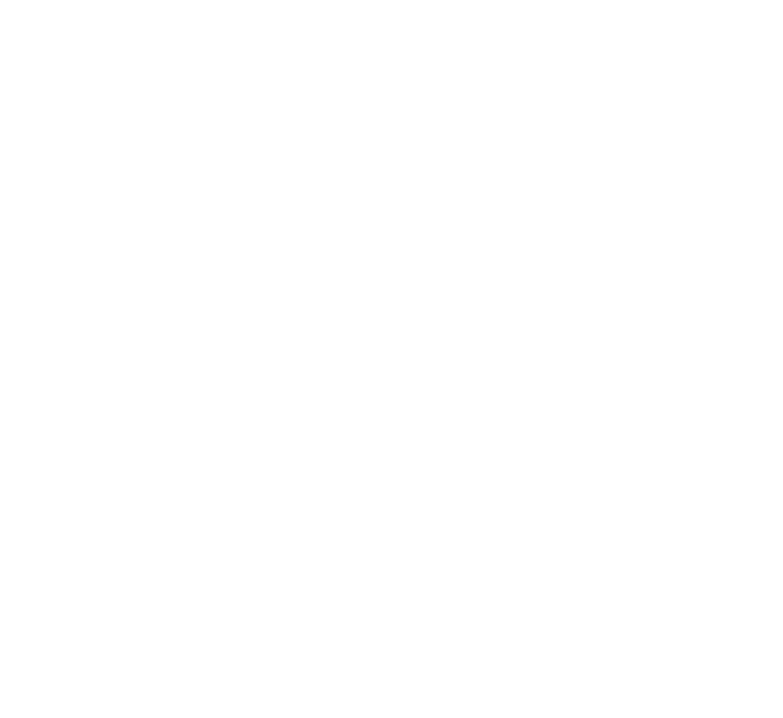 scroll, scrollTop: 0, scrollLeft: 0, axis: both 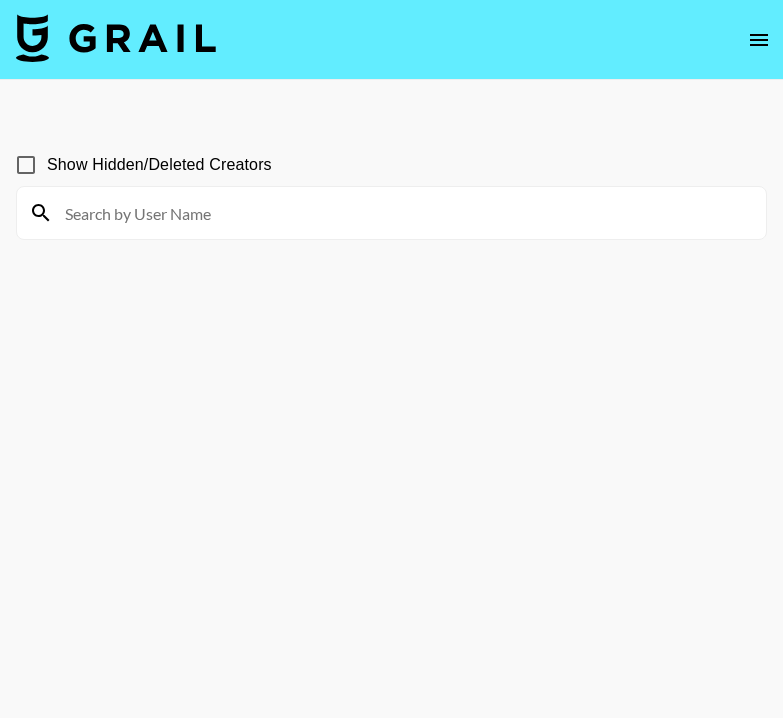 click 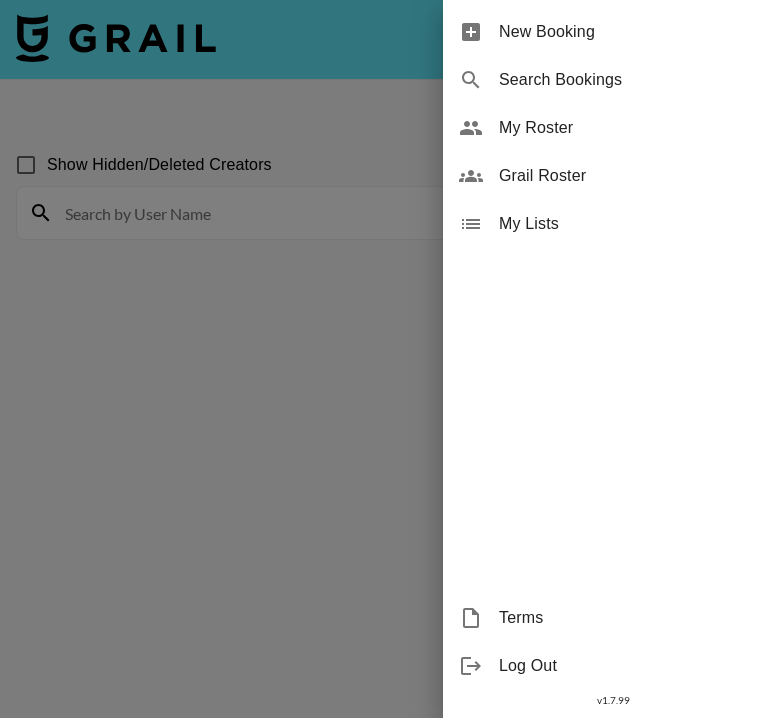 click on "Grail Roster" at bounding box center [633, 176] 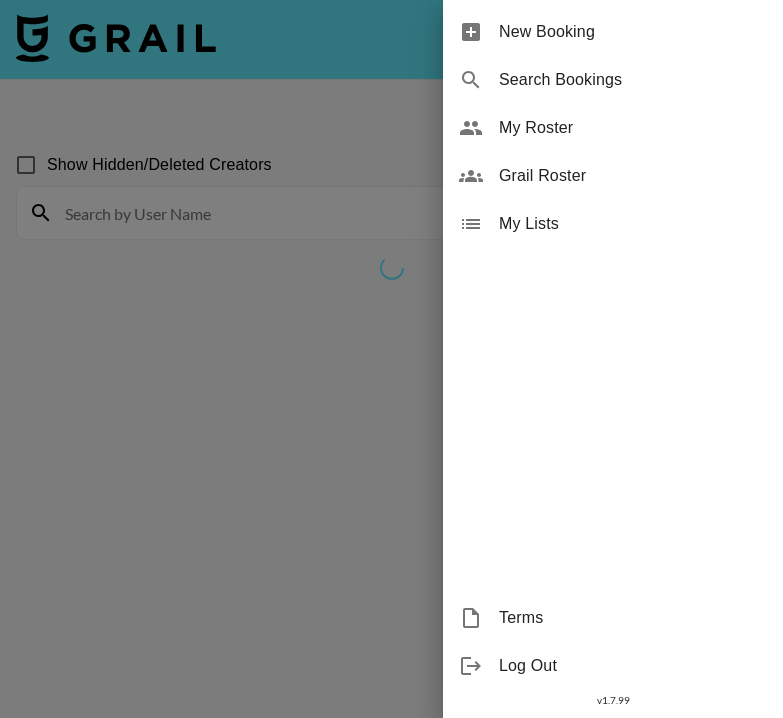 click on "Grail Roster" at bounding box center [633, 176] 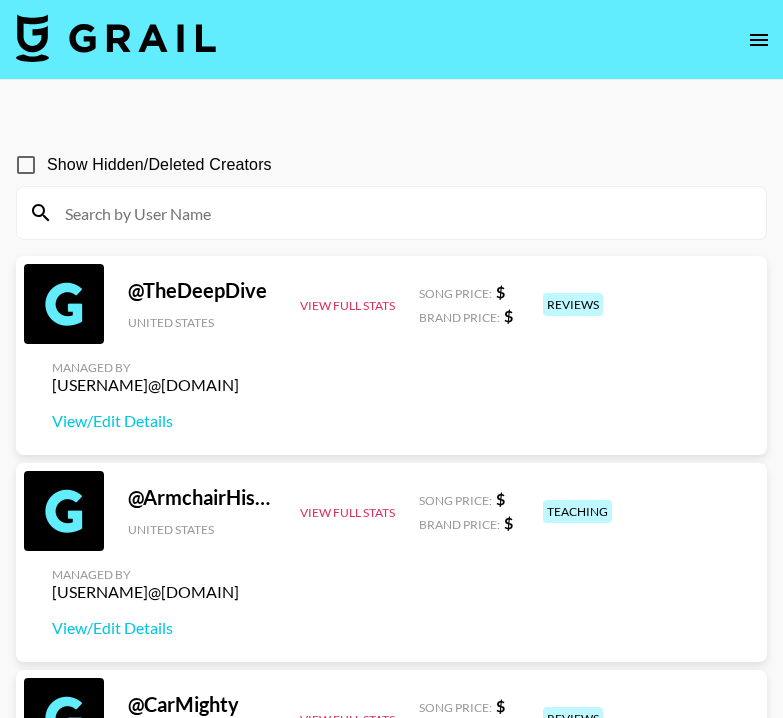 click at bounding box center (403, 213) 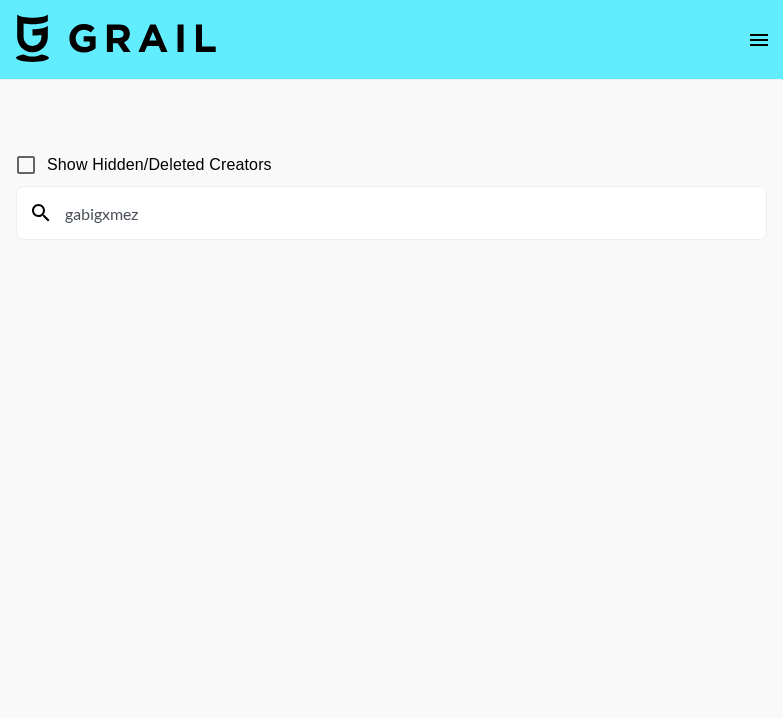 click on "gabigxmez" at bounding box center (403, 213) 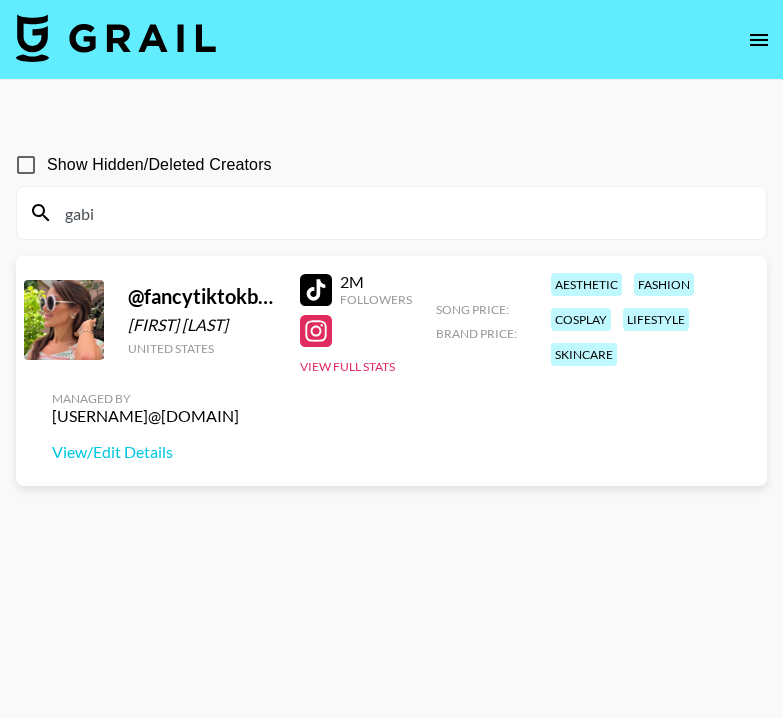 click at bounding box center [316, 290] 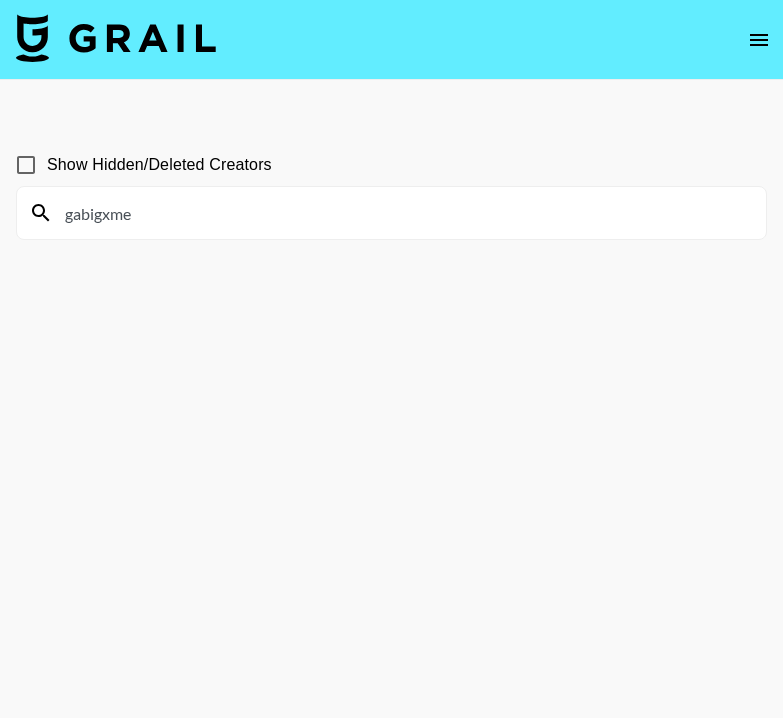 type on "gabigxmez" 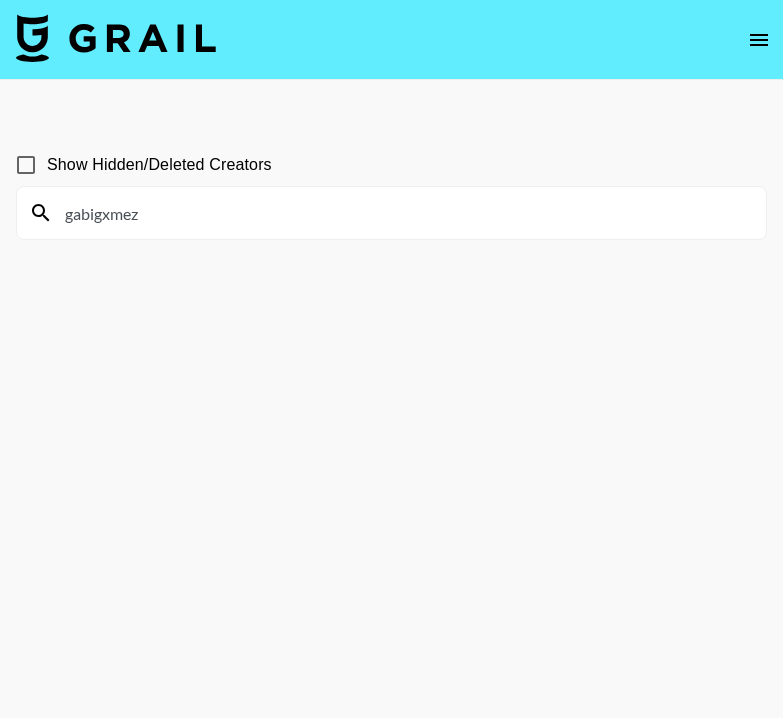 click on "gabigxmez" at bounding box center (403, 213) 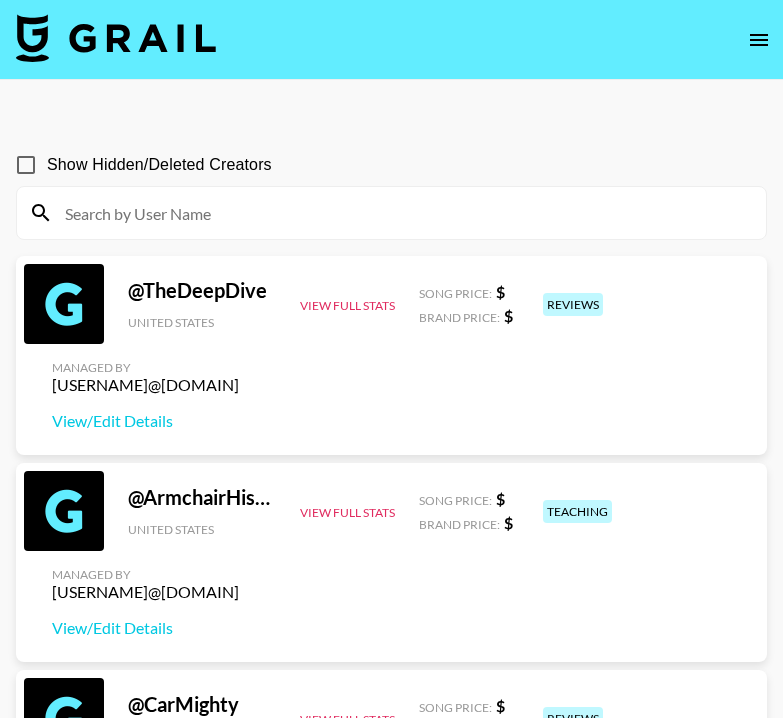 type 